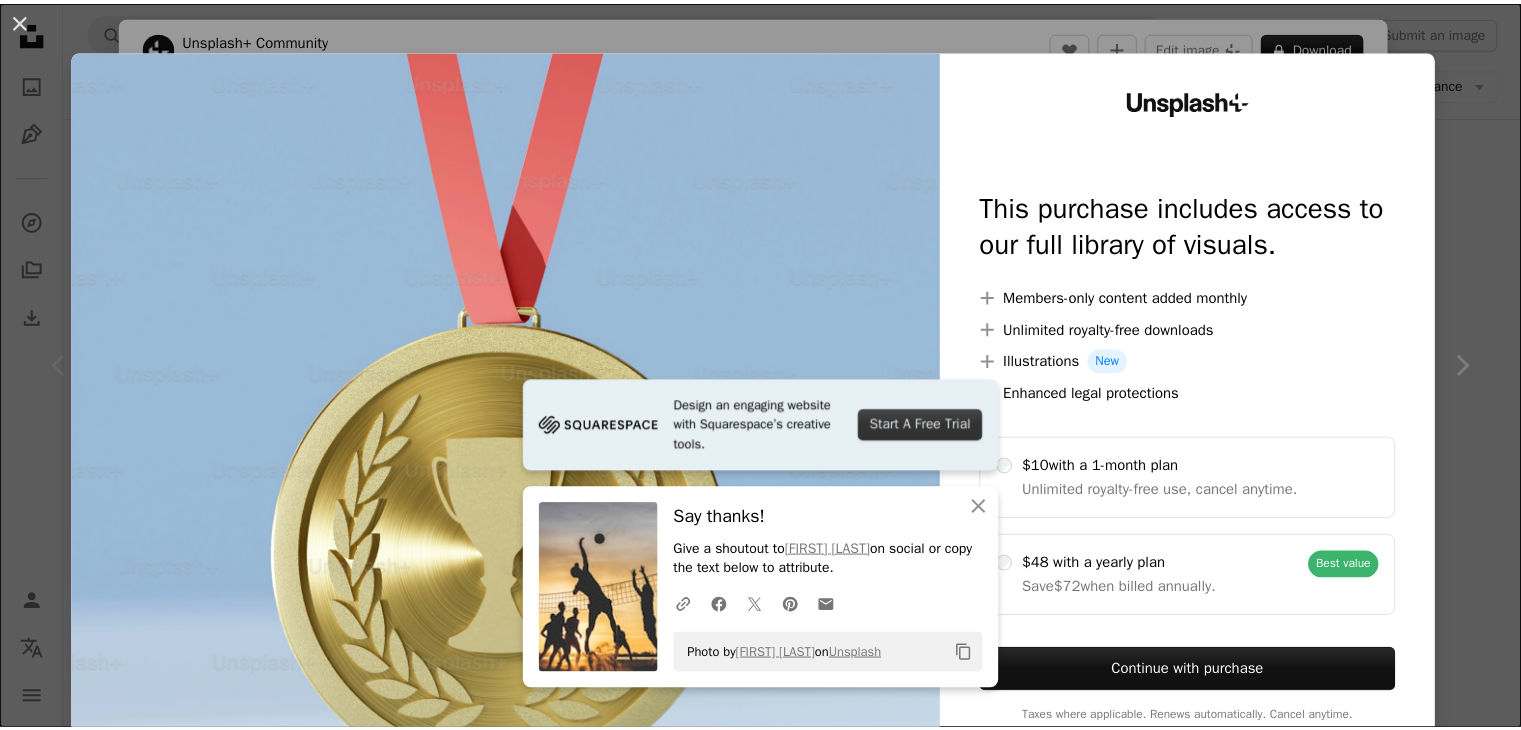 scroll, scrollTop: 300, scrollLeft: 0, axis: vertical 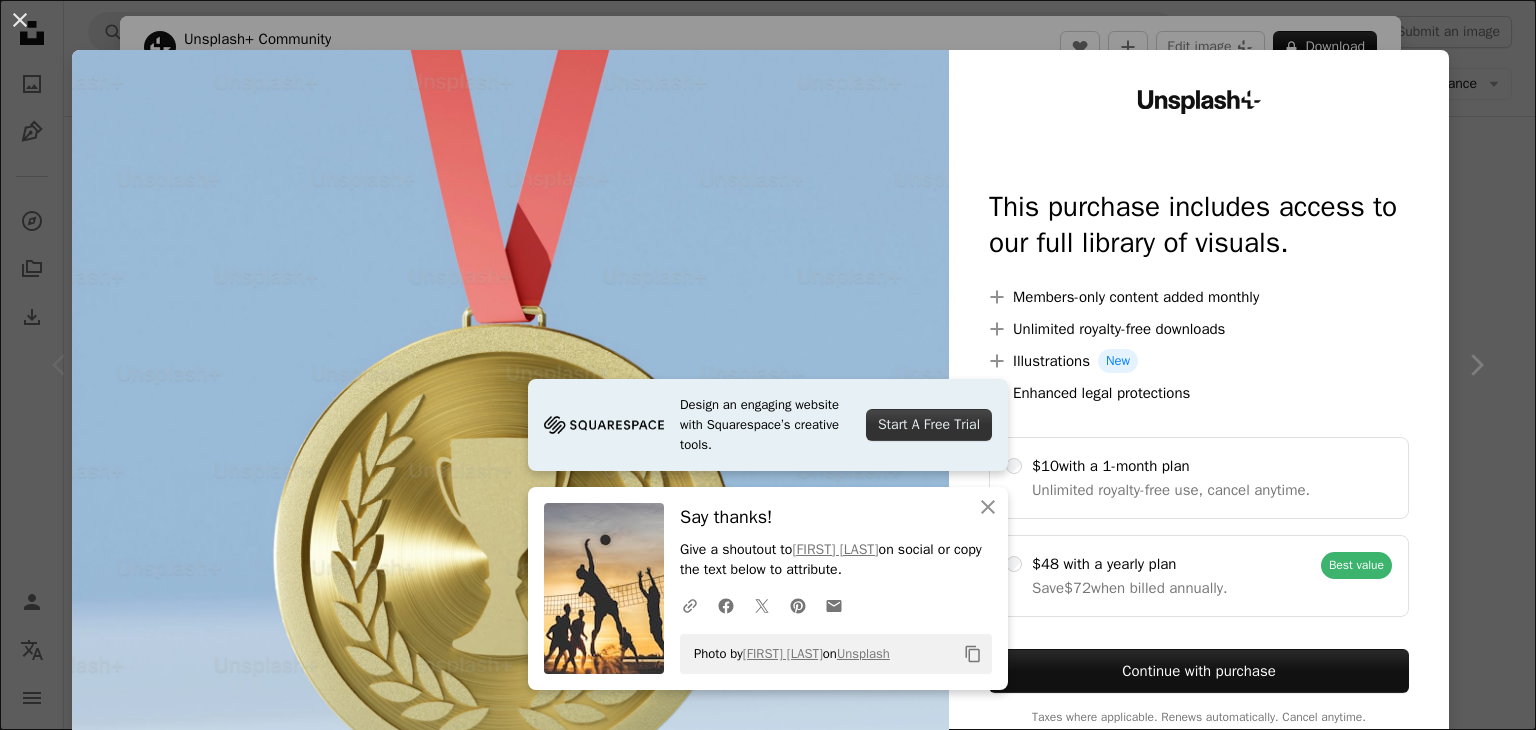 click at bounding box center (510, 407) 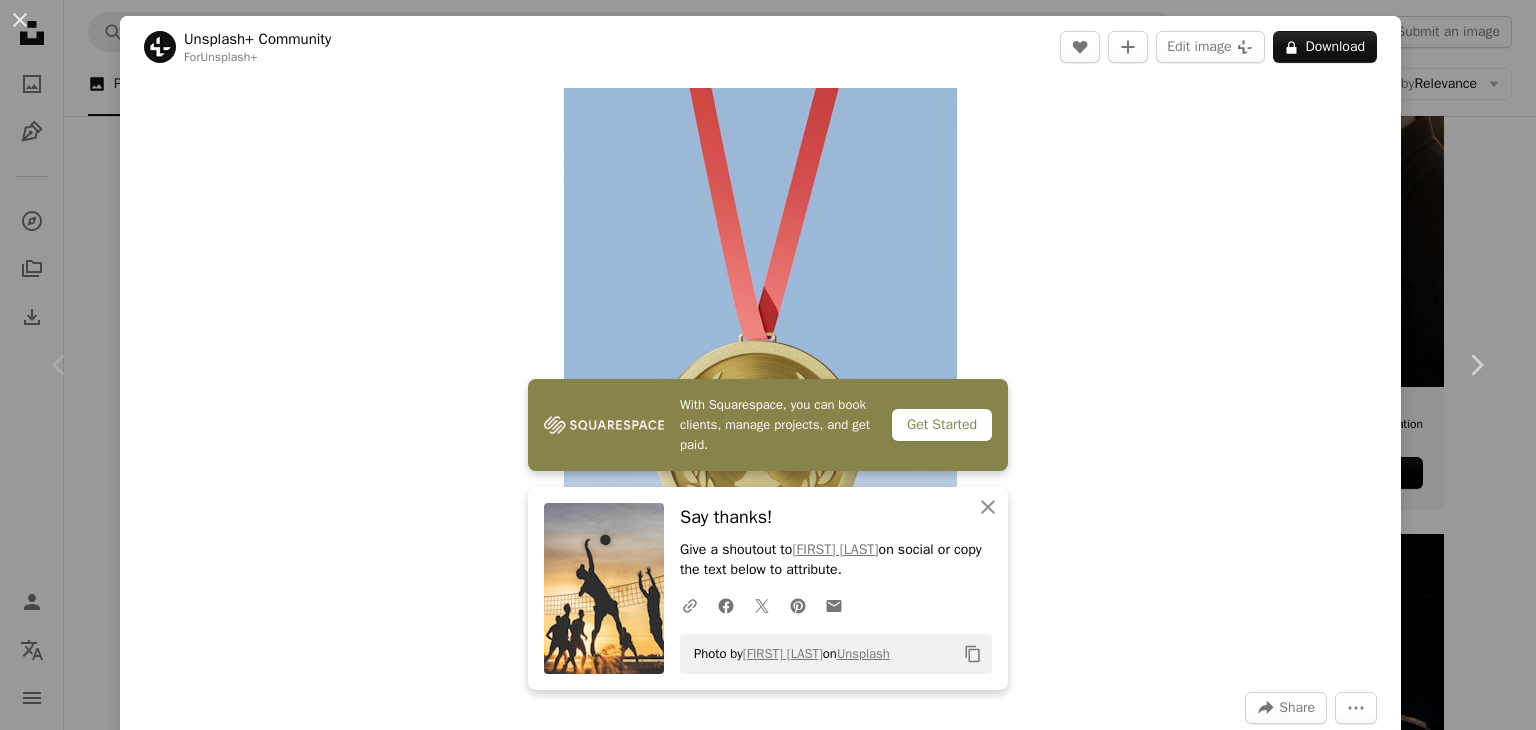 click on "An X shape Chevron left Chevron right With Squarespace, you can book clients, manage projects, and get paid. Get Started An X shape Close Say thanks! Give a shoutout to  Jannes Glas  on social or copy the text below to attribute. A URL sharing icon (chains) Facebook icon X (formerly Twitter) icon Pinterest icon An envelope Photo by  Jannes Glas  on  Unsplash
Copy content Unsplash+ Community For  Unsplash+ A heart A plus sign Edit image   Plus sign for Unsplash+ A lock   Download Zoom in A forward-right arrow Share More Actions Calendar outlined Published on  April 29, 2024 Safety Licensed under the  Unsplash+ License success gold 3d render cup trophy winner award victory medal prize trophies Free pictures From this series Plus sign for Unsplash+ Plus sign for Unsplash+ Related images Plus sign for Unsplash+ A heart A plus sign Hartono Creative Studio For  Unsplash+ A lock   Download Plus sign for Unsplash+ A heart A plus sign Philip Oroni For  Unsplash+ A lock   Download Plus sign for Unsplash+ For" at bounding box center (768, 365) 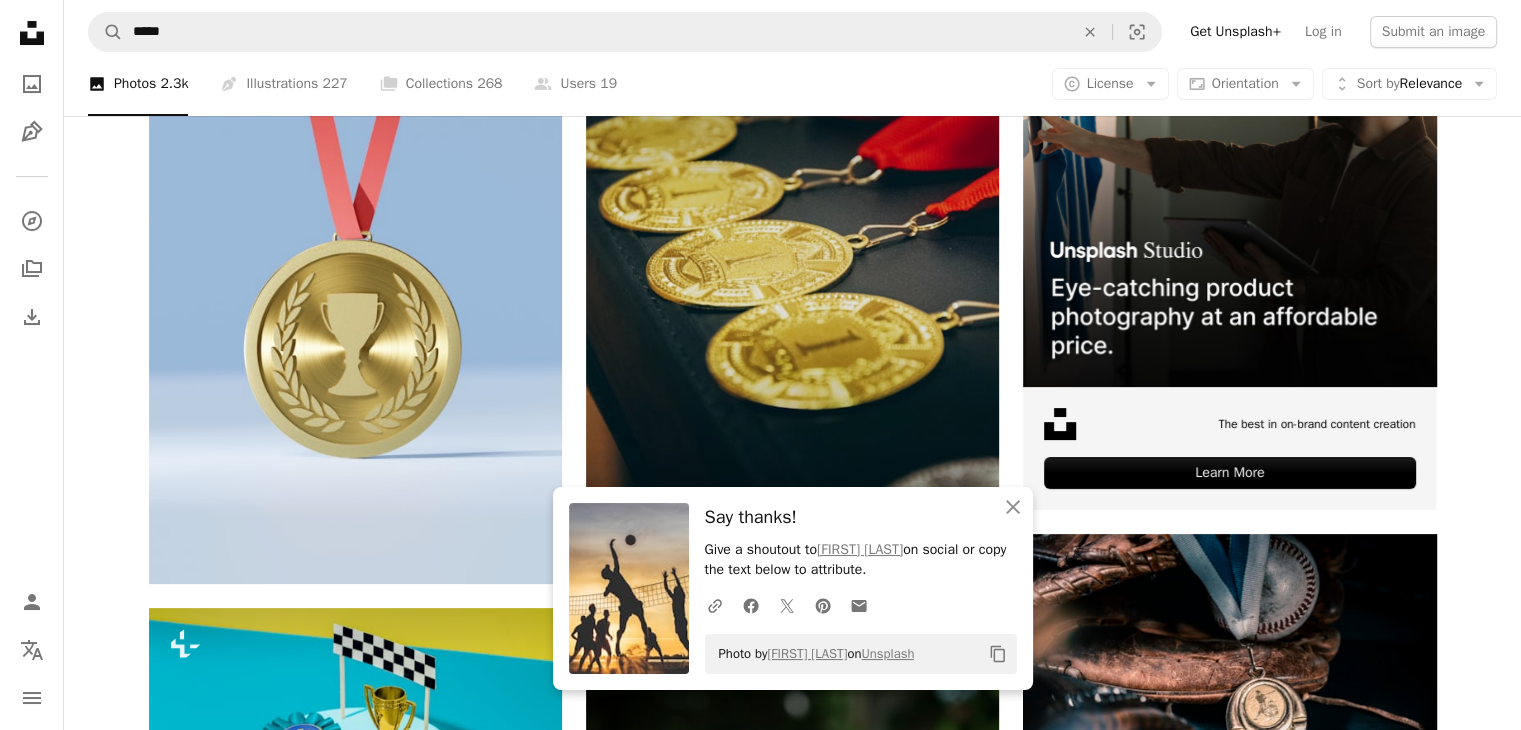 click at bounding box center (792, 284) 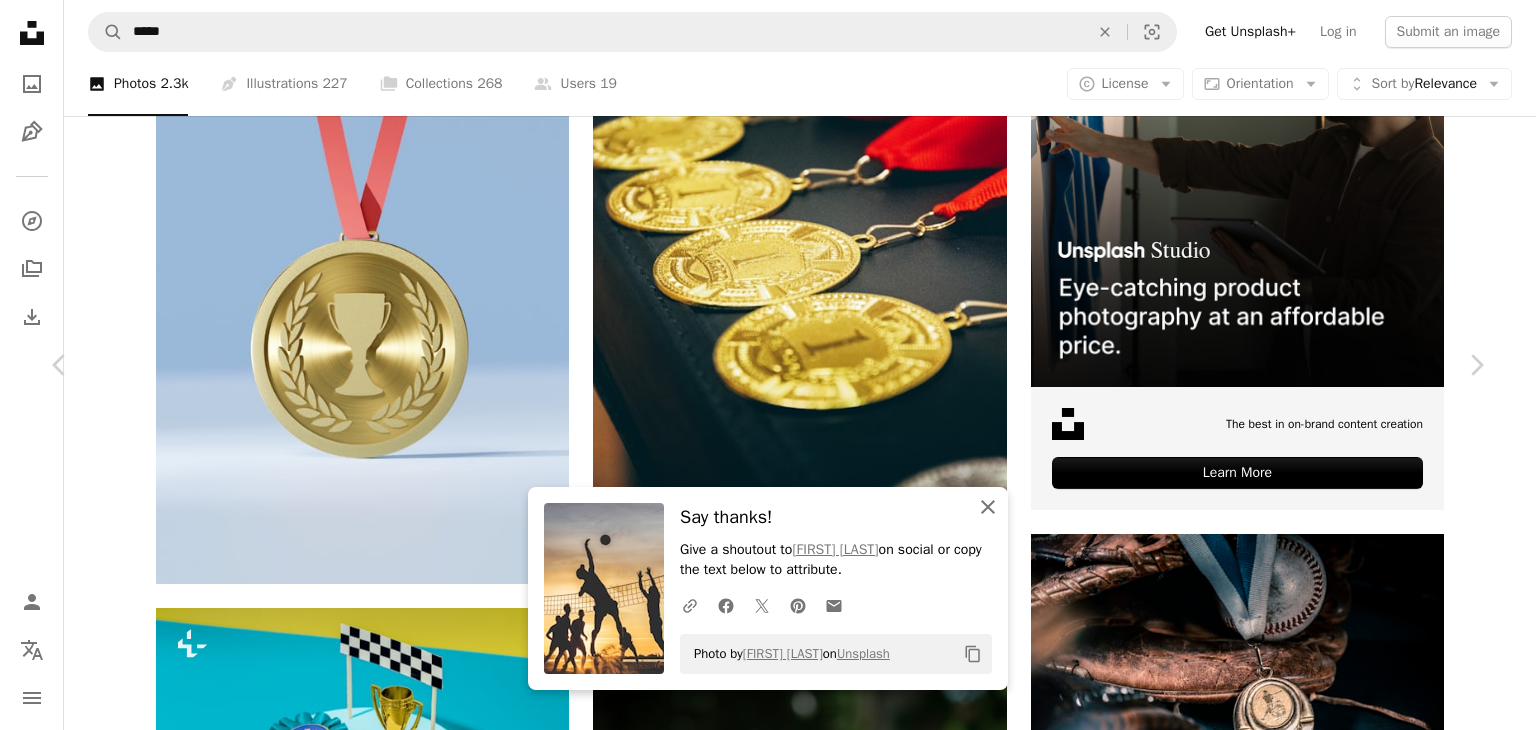 click on "An X shape" 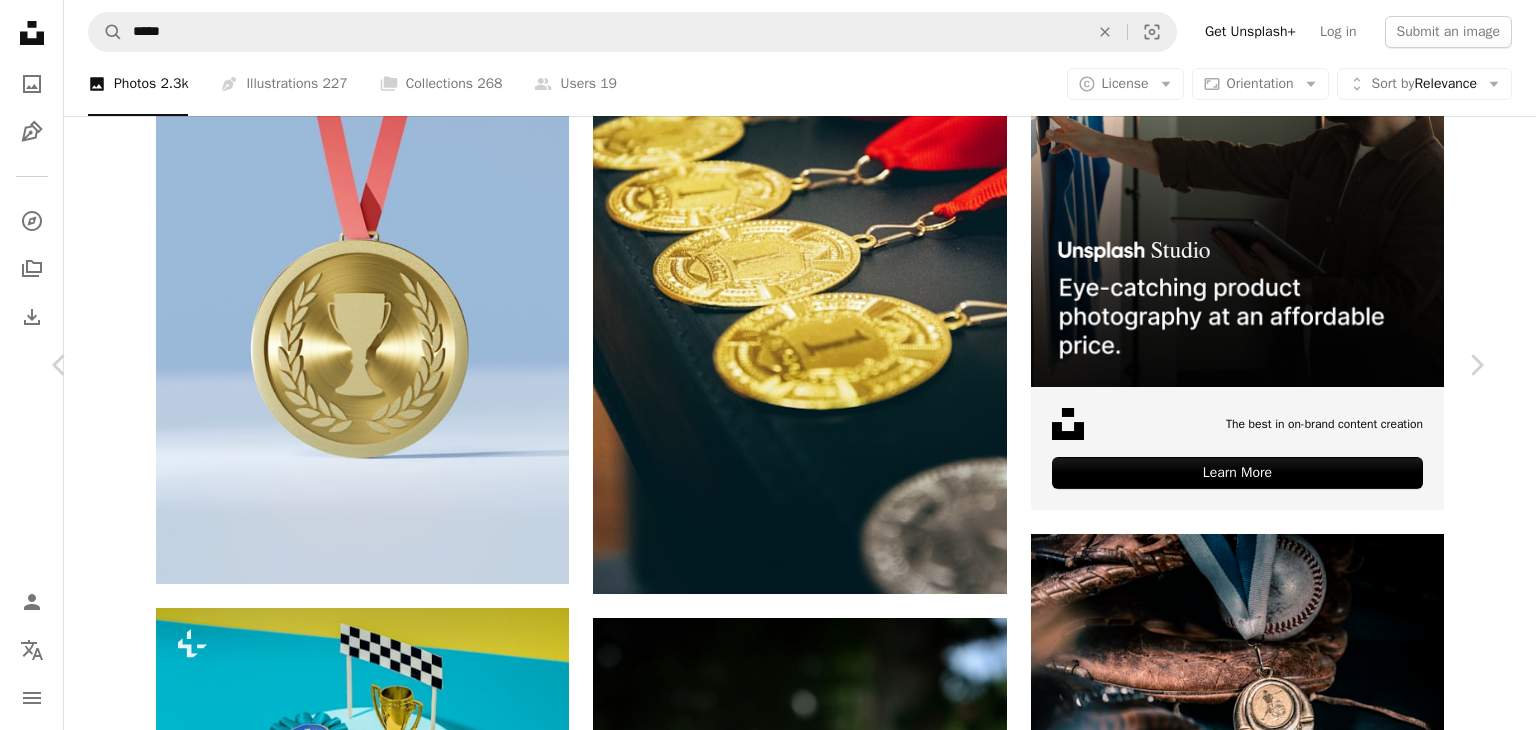 click on "Download free" at bounding box center (1287, 4374) 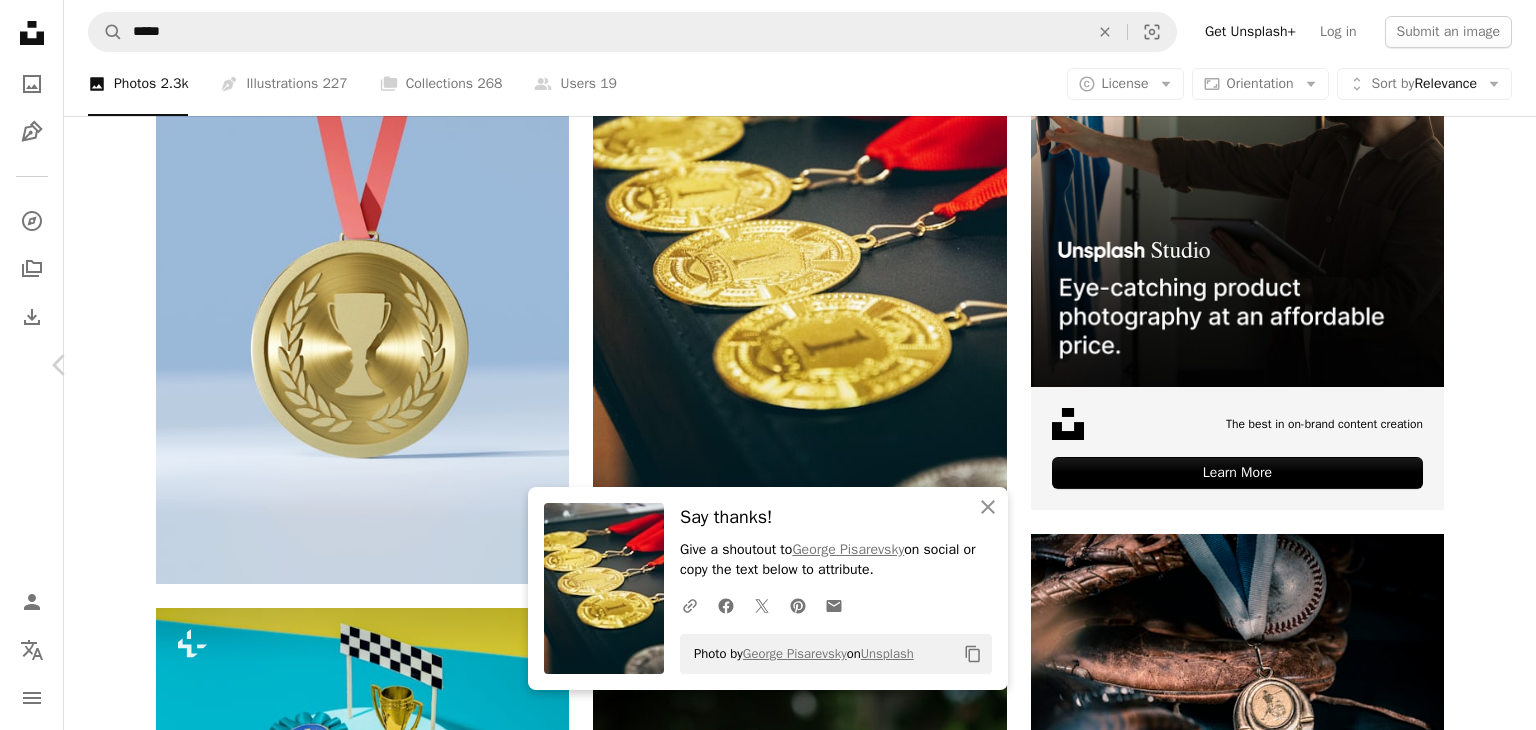 click on "Chevron right" at bounding box center (1476, 365) 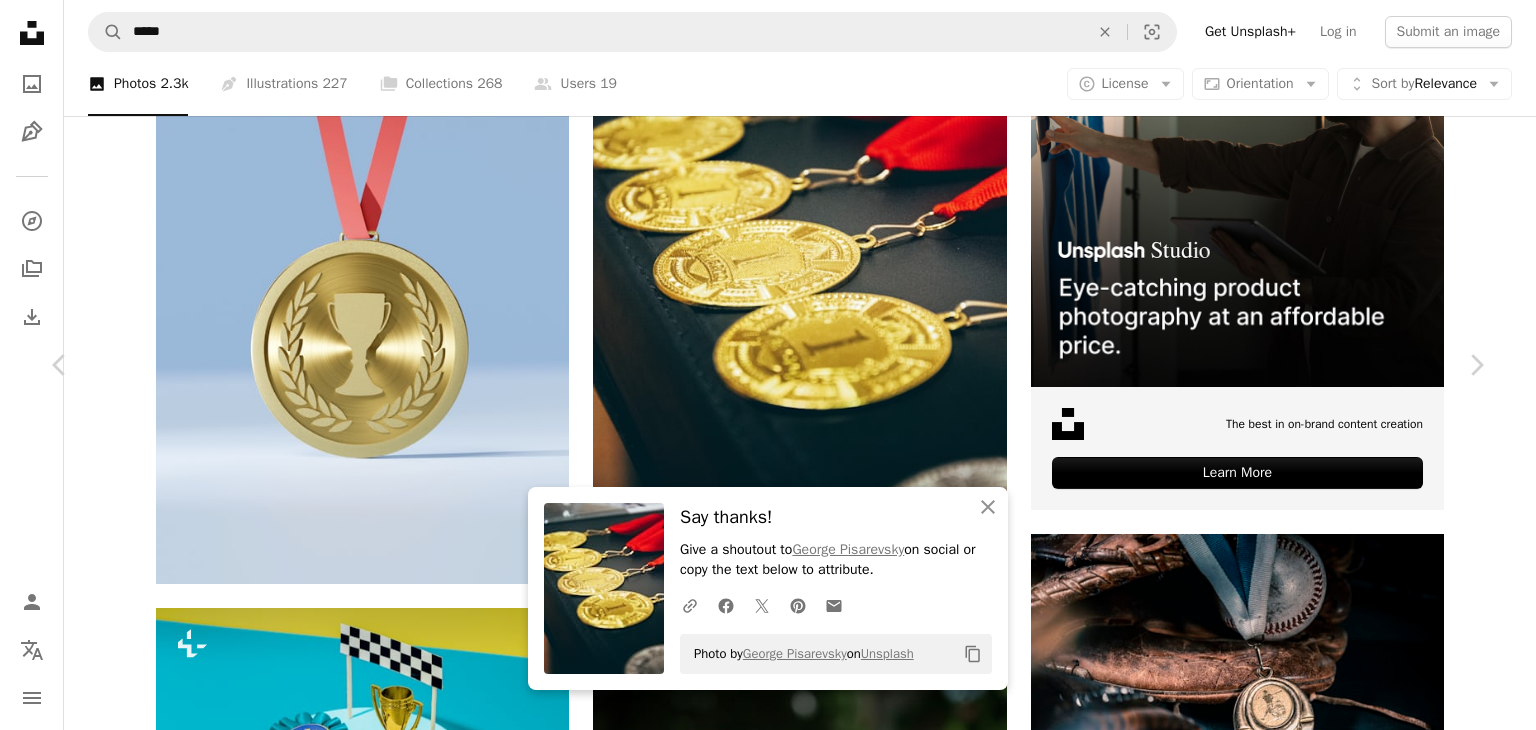 click on "An X shape Chevron left Chevron right An X shape Close Say thanks! Give a shoutout to  George Pisarevsky  on social or copy the text below to attribute. A URL sharing icon (chains) Facebook icon X (formerly Twitter) icon Pinterest icon An envelope Photo by  George Pisarevsky  on  Unsplash
Copy content Berend van Rossum losse_beer A heart A plus sign Edit image   Plus sign for Unsplash+ Download free Chevron down Zoom in Views 791,443 Downloads 15,108 A forward-right arrow Share Info icon Info More Actions A map marker Arnhem, Netherlands Calendar outlined Published on  May 12, 2021 Camera Canon, EOS 70D Safety Free to use under the  Unsplash License baseball nostalgia champion gold medal arnhem saturday baseball glove grease animal clothing gold snake apparel netherlands reptile canon 70d Free pictures Browse premium related images on iStock  |  Save 20% with code UNSPLASH20 View more on iStock  ↗ Related images A heart A plus sign Avril Arrow pointing down A heart A plus sign Nav Rashmi Kalsi For" at bounding box center [768, 4692] 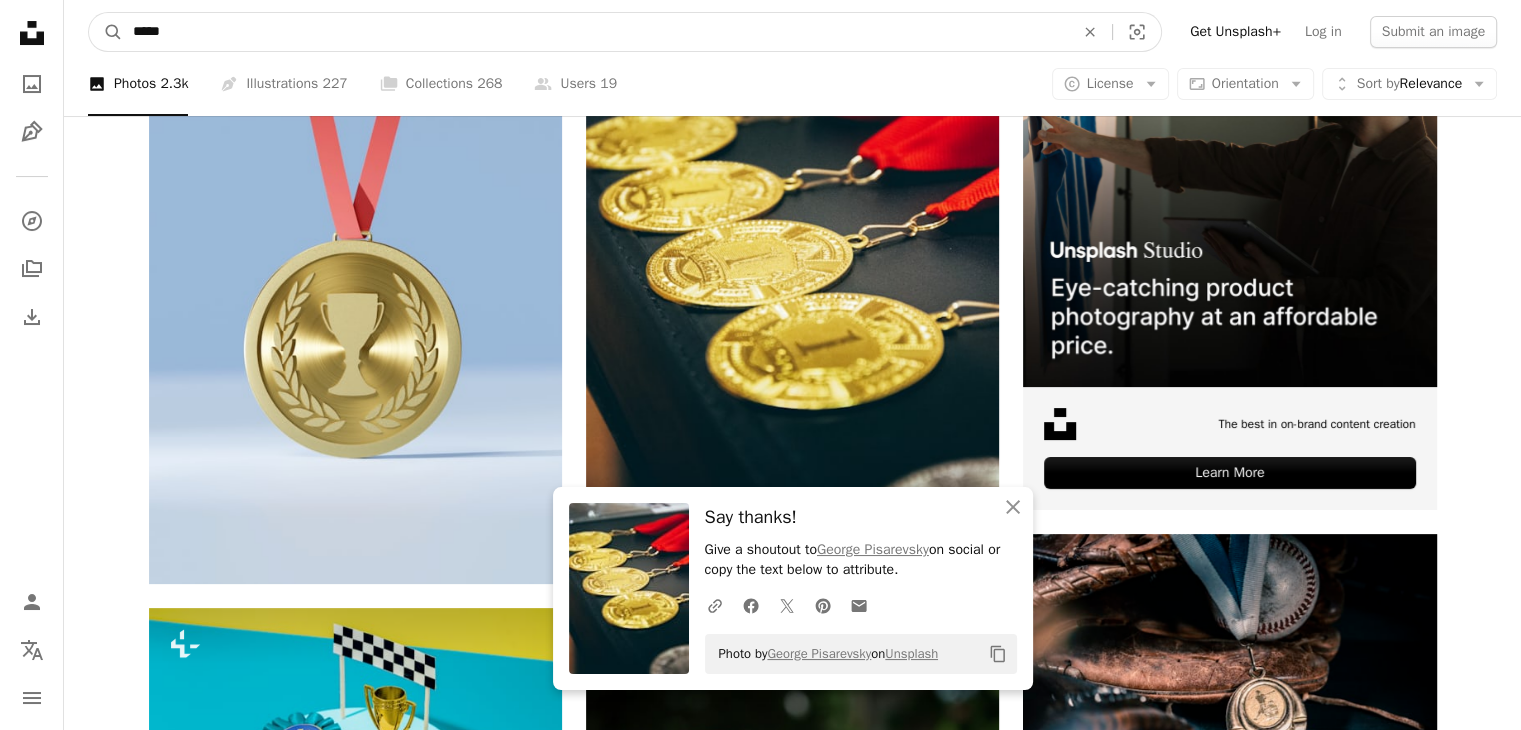 click on "*****" at bounding box center [595, 32] 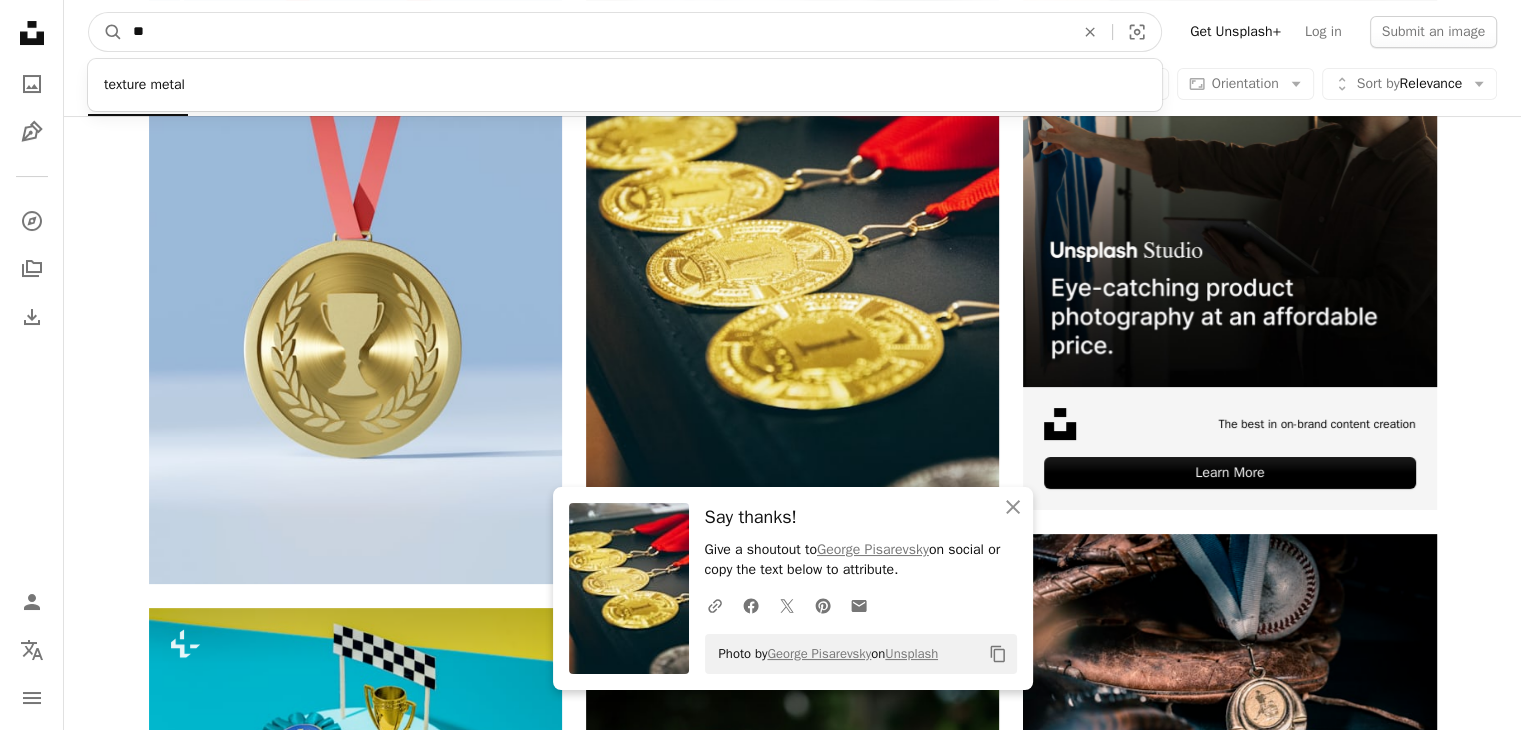 type on "*" 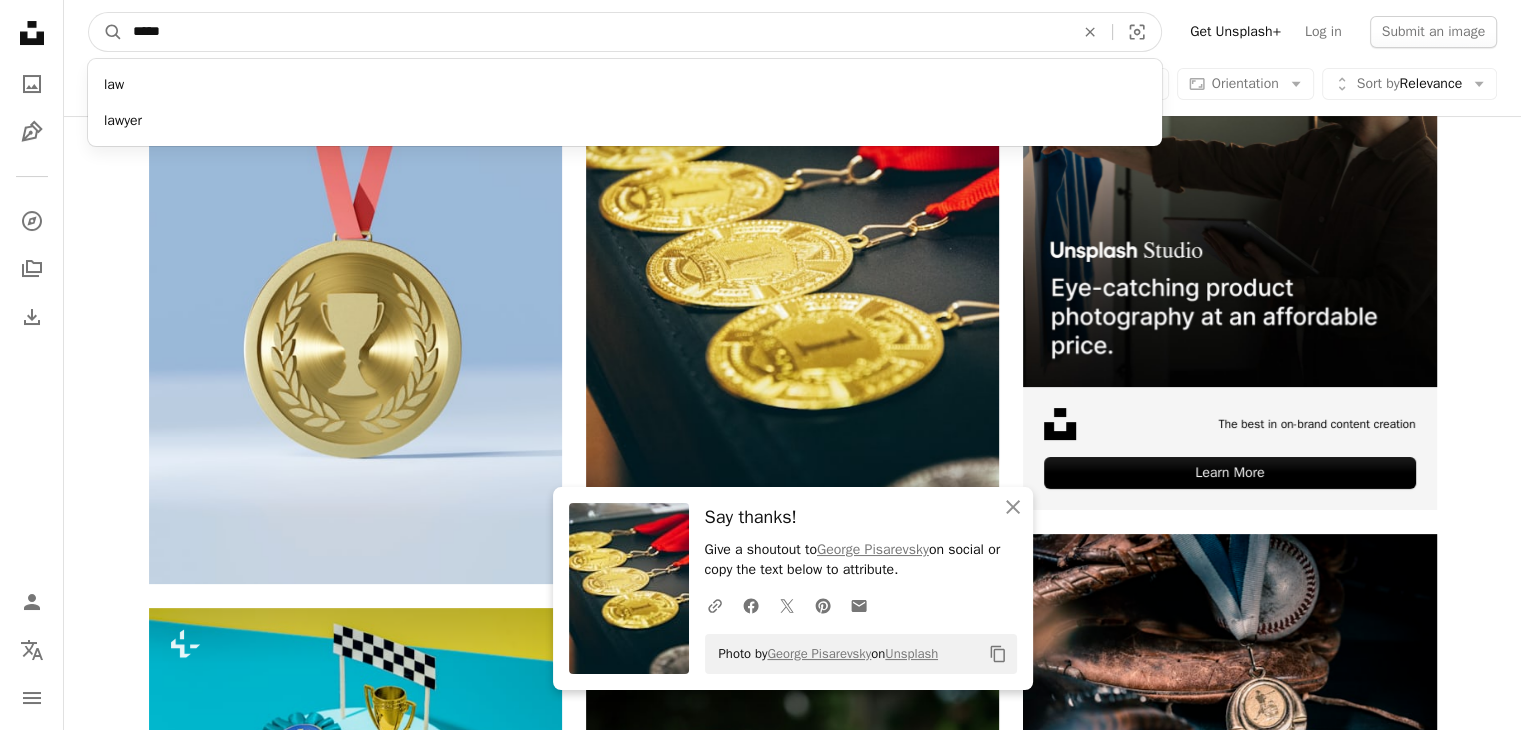 type on "******" 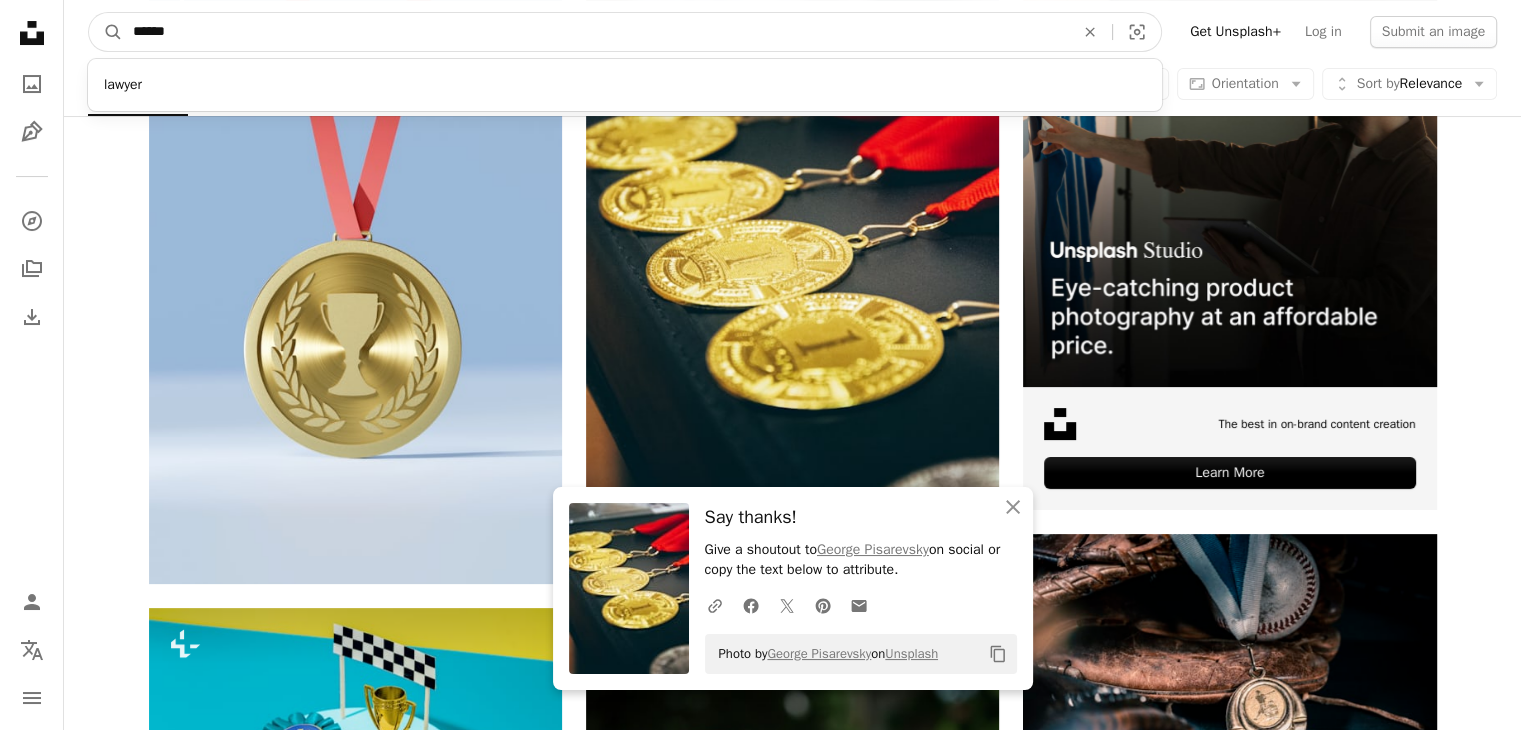 click on "A magnifying glass" at bounding box center [106, 32] 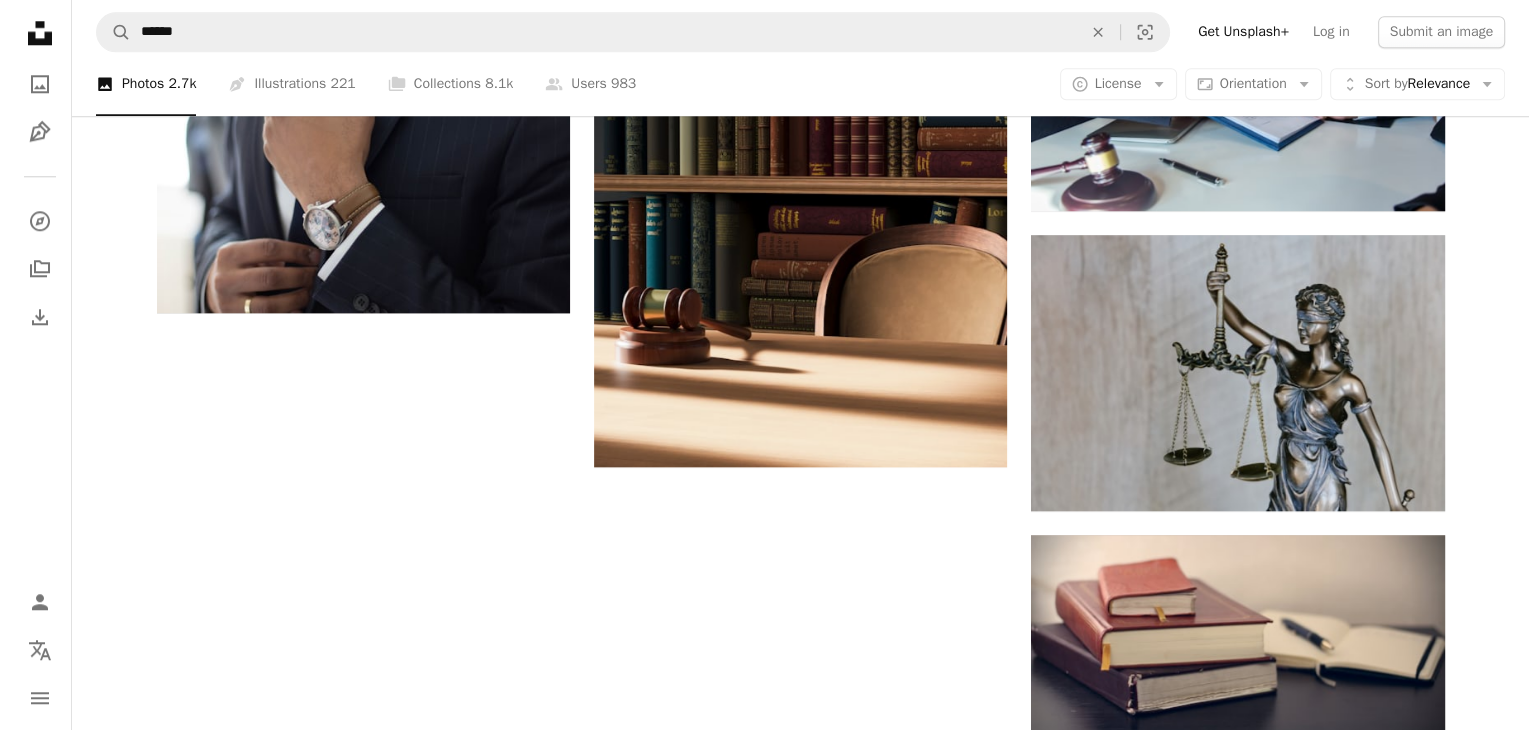 scroll, scrollTop: 2100, scrollLeft: 0, axis: vertical 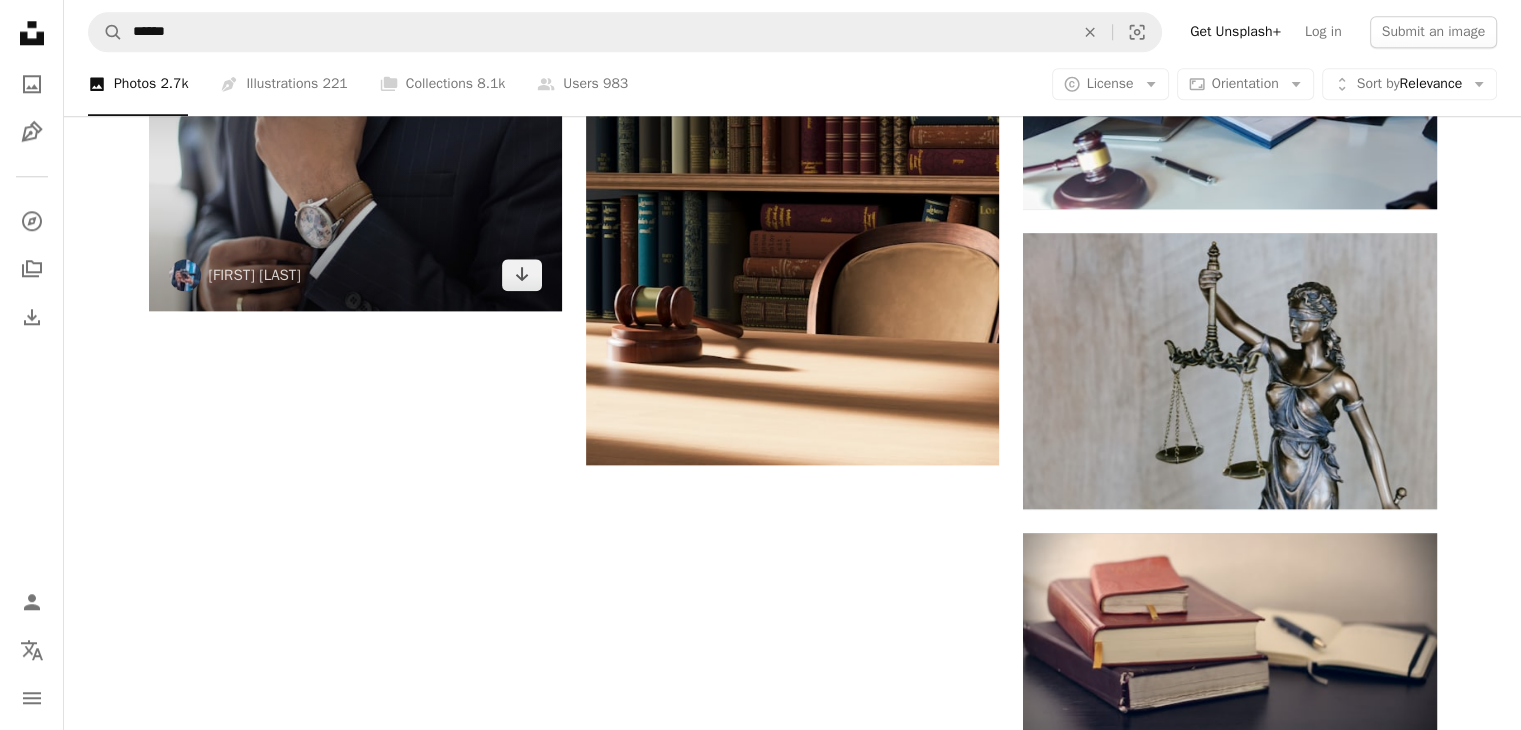 click at bounding box center (355, 173) 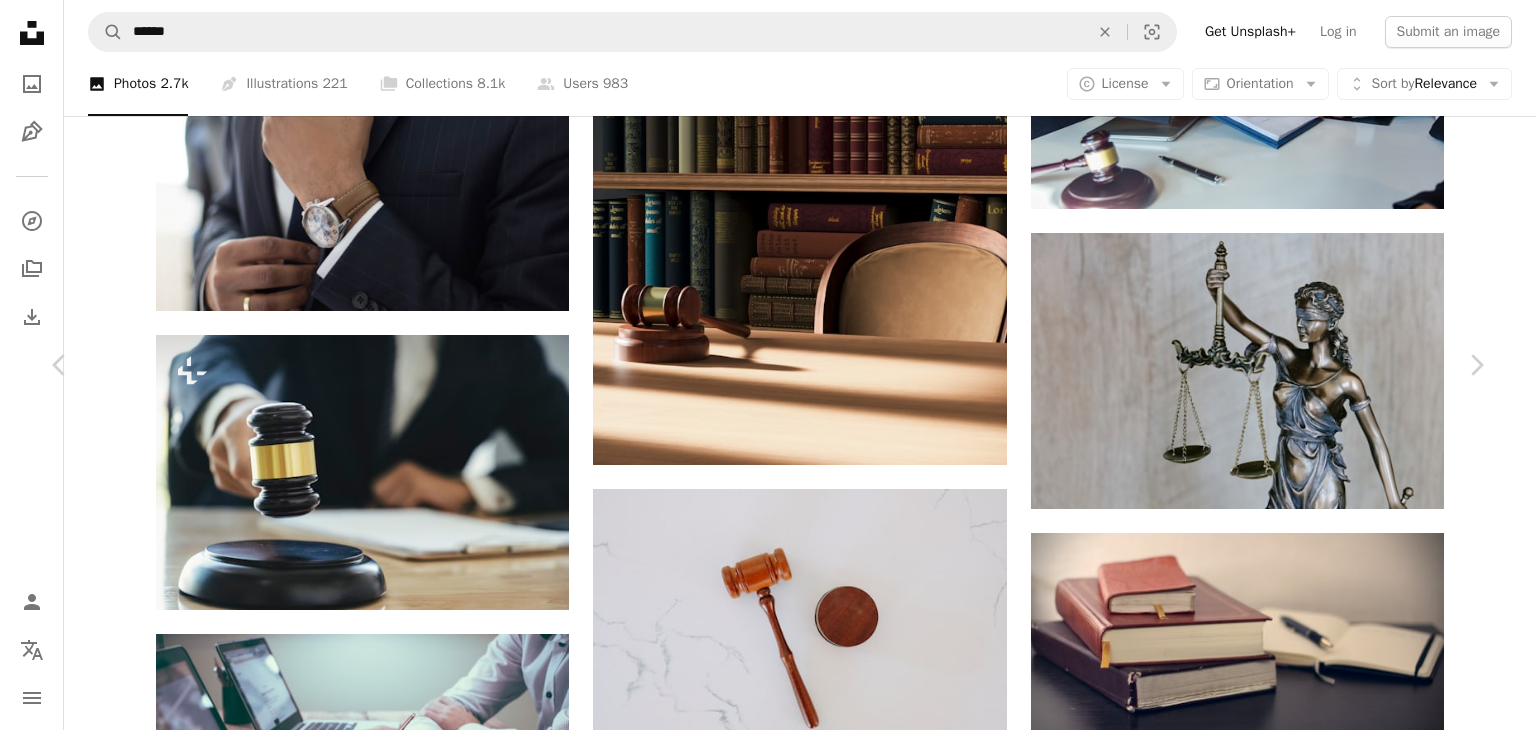 click on "Download free" at bounding box center (1287, 4415) 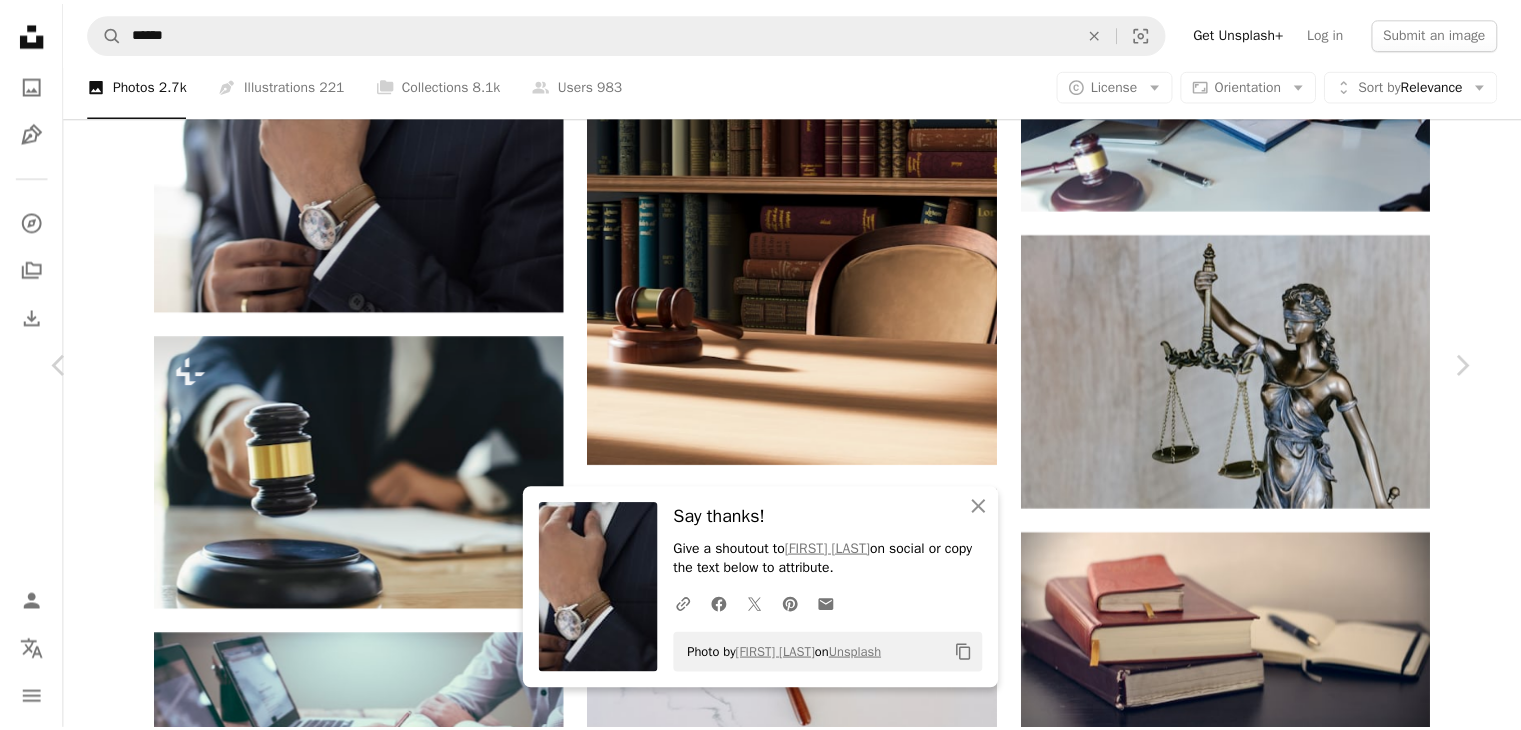 scroll, scrollTop: 638, scrollLeft: 0, axis: vertical 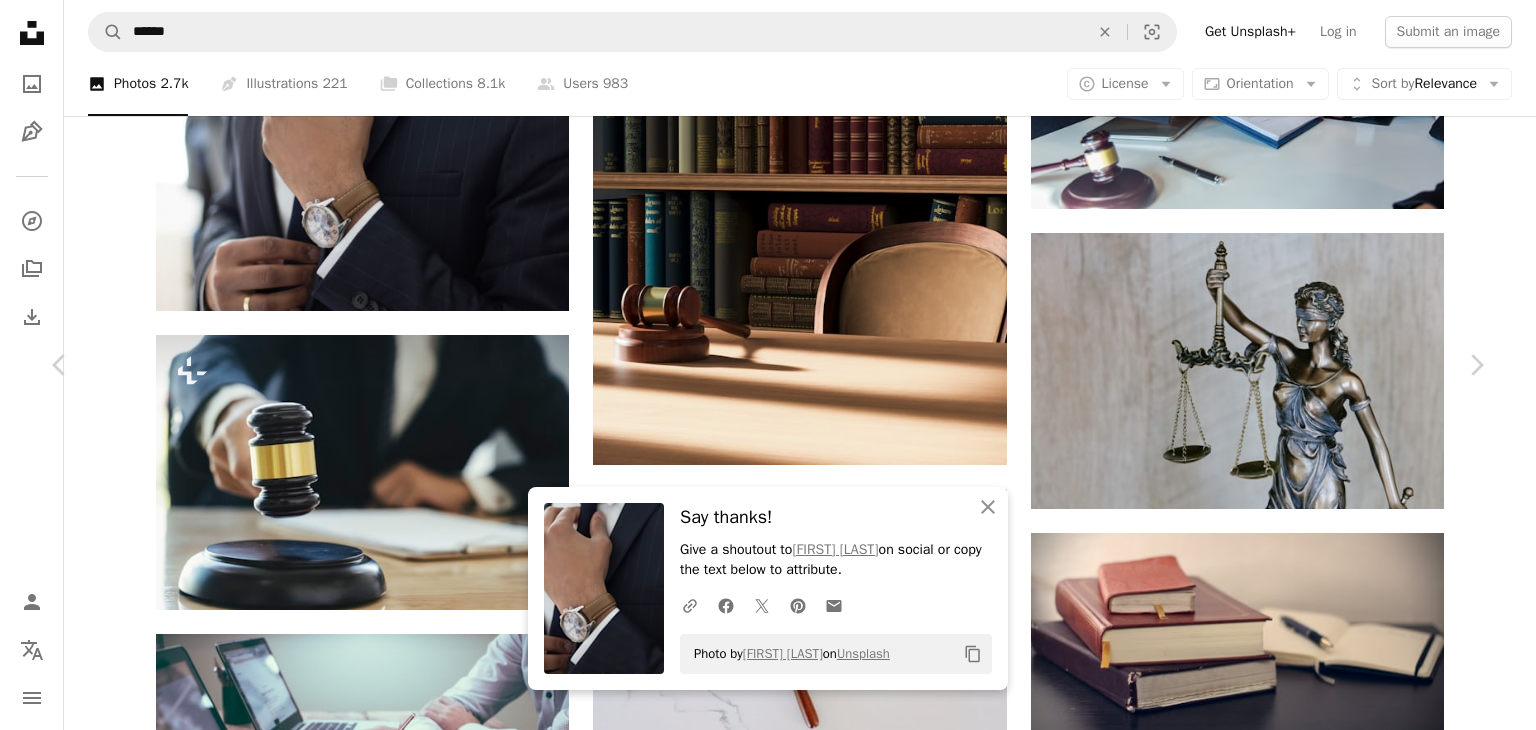 click on "An X shape Chevron left Chevron right An X shape Close Say thanks! Give a shoutout to  Ruthson Zimmerman  on social or copy the text below to attribute. A URL sharing icon (chains) Facebook icon X (formerly Twitter) icon Pinterest icon An envelope Photo by  Ruthson Zimmerman  on  Unsplash
Copy content Ruthson Zimmerman ruthson_zimmerman A heart A plus sign Edit image   Plus sign for Unsplash+ Download free Chevron down Zoom in Views 58,104,893 Downloads 406,193 Featured in Photos ,  Business & Work A forward-right arrow Share Info icon Info More Actions Adjusting the tie A map marker Tilburg, Netherlands Calendar outlined Published on  April 5, 2017 Camera Canon, EOS 700D Safety Free to use under the  Unsplash License man human wedding clothing hand professional corporate male watch investment businessman shirt suit guy finger tie formal necktie office business Free stock photos Browse premium related images on iStock  |  Save 20% with code UNSPLASH20 View more on iStock  ↗ Related images A heart" at bounding box center [768, 4733] 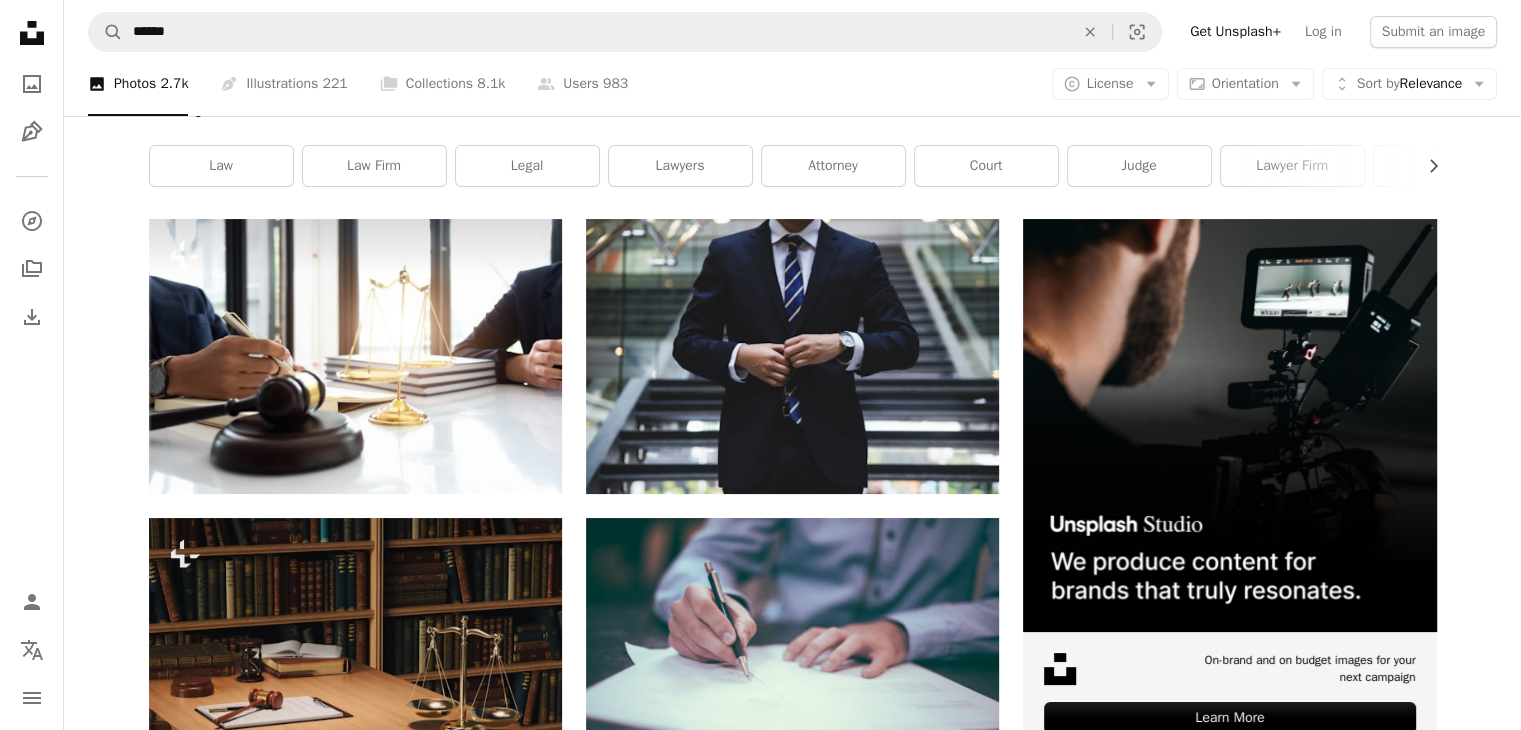 scroll, scrollTop: 0, scrollLeft: 0, axis: both 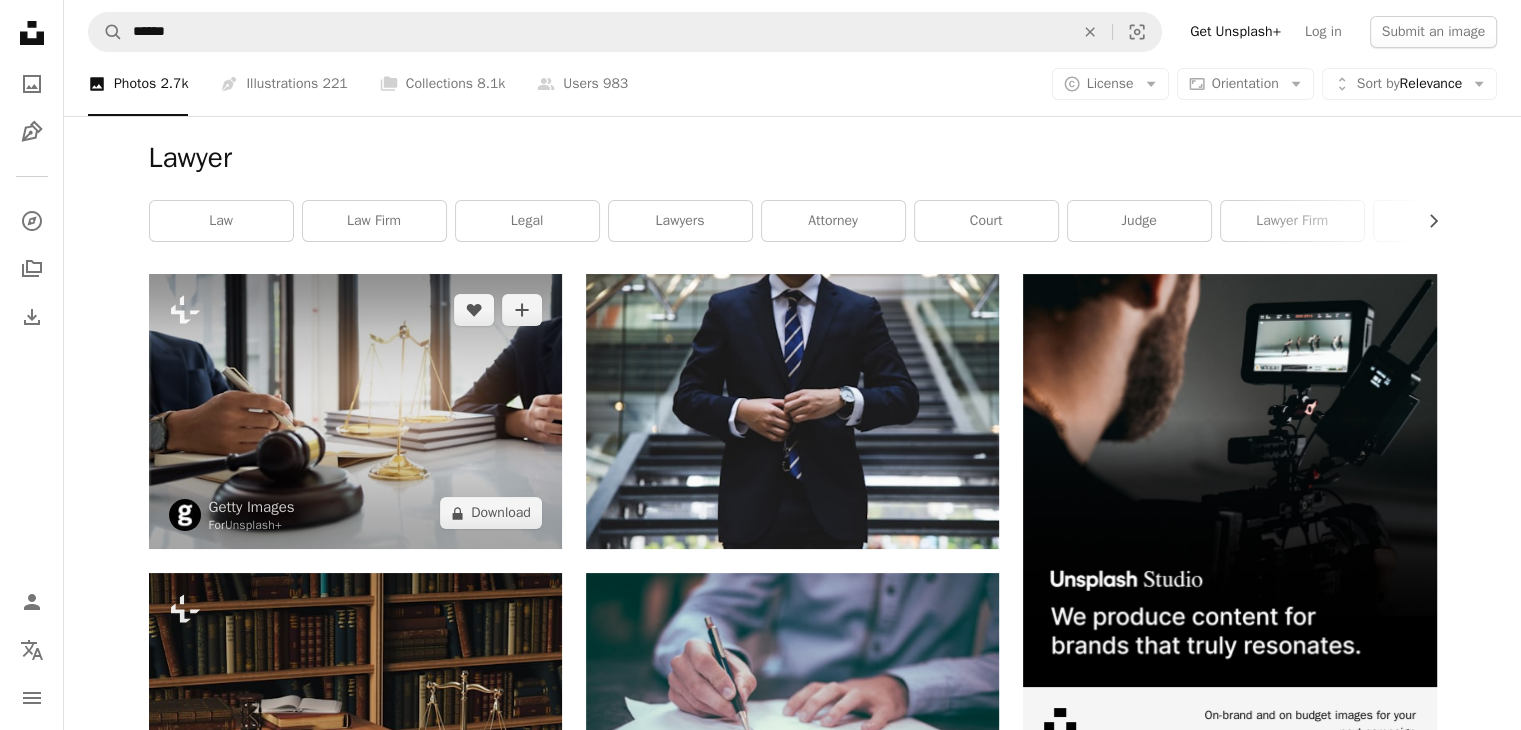 click at bounding box center (355, 411) 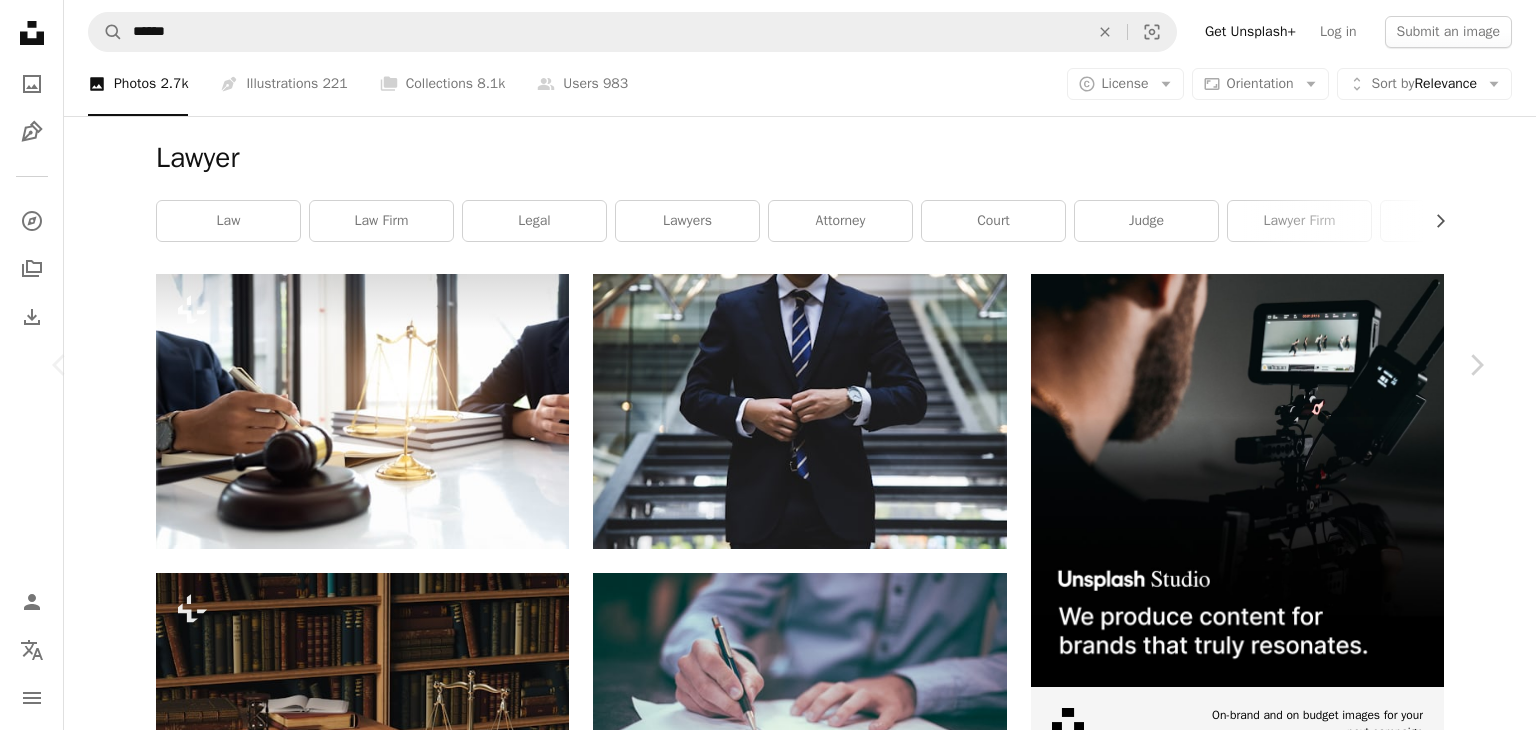 click on "An X shape Chevron left Chevron right Getty Images For  Unsplash+ A heart A plus sign Edit image   Plus sign for Unsplash+ A lock   Download Zoom in A forward-right arrow Share More Actions Calendar outlined Published on  August 24, 2022 Safety Licensed under the  Unsplash+ License office people computer book finance teamwork desk working lawyer talking judge advice indoors mediation corporate business assistance finance and economy thai culture businesswear formal businesswear Backgrounds From this series Plus sign for Unsplash+ Related images Plus sign for Unsplash+ A heart A plus sign Getty Images For  Unsplash+ A lock   Download Plus sign for Unsplash+ A heart A plus sign Getty Images For  Unsplash+ A lock   Download Plus sign for Unsplash+ A heart A plus sign Getty Images For  Unsplash+ A lock   Download Plus sign for Unsplash+ A heart A plus sign Getty Images For  Unsplash+ A lock   Download Plus sign for Unsplash+ A heart A plus sign Getty Images For  Unsplash+ A lock   Download Plus sign for Unsplash+" at bounding box center (768, 6833) 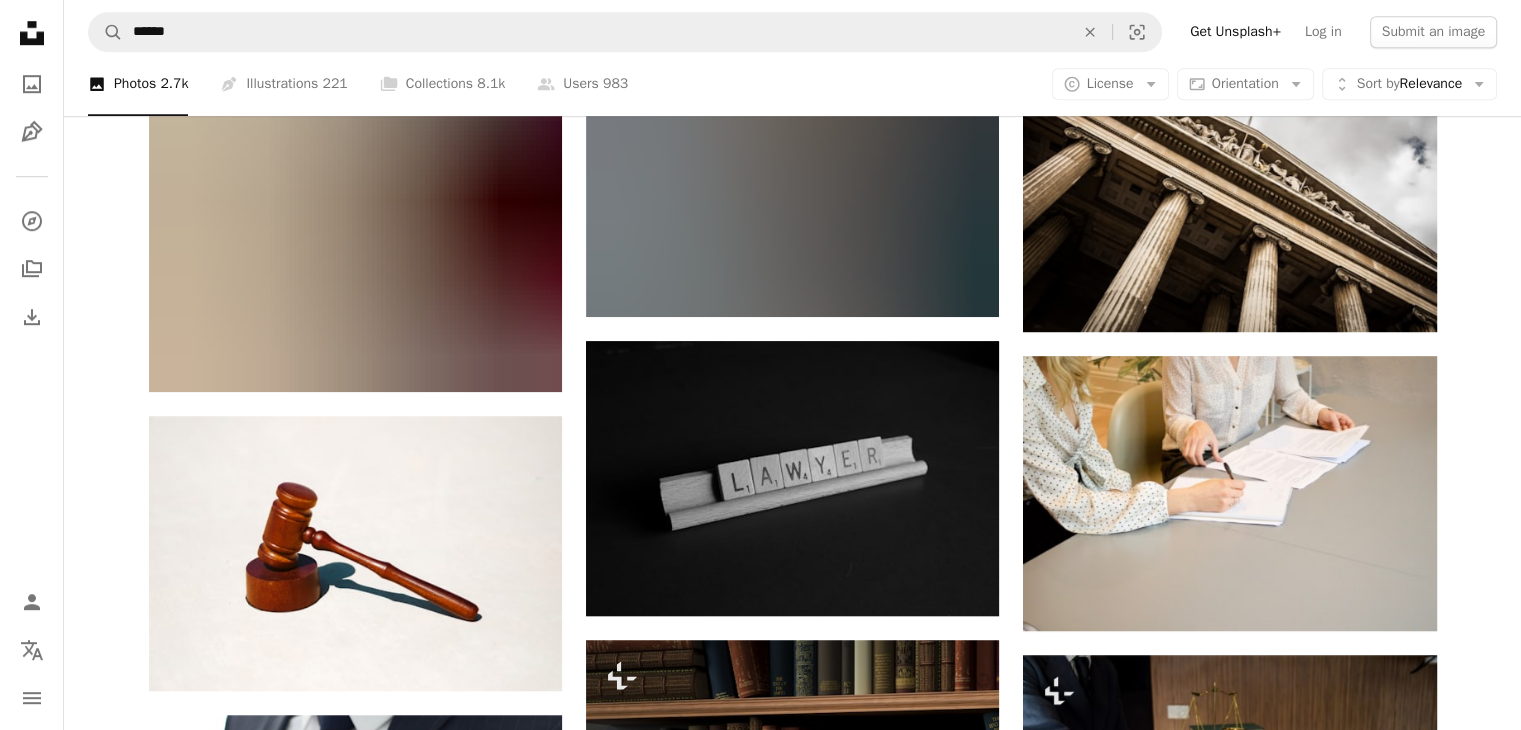 scroll, scrollTop: 1500, scrollLeft: 0, axis: vertical 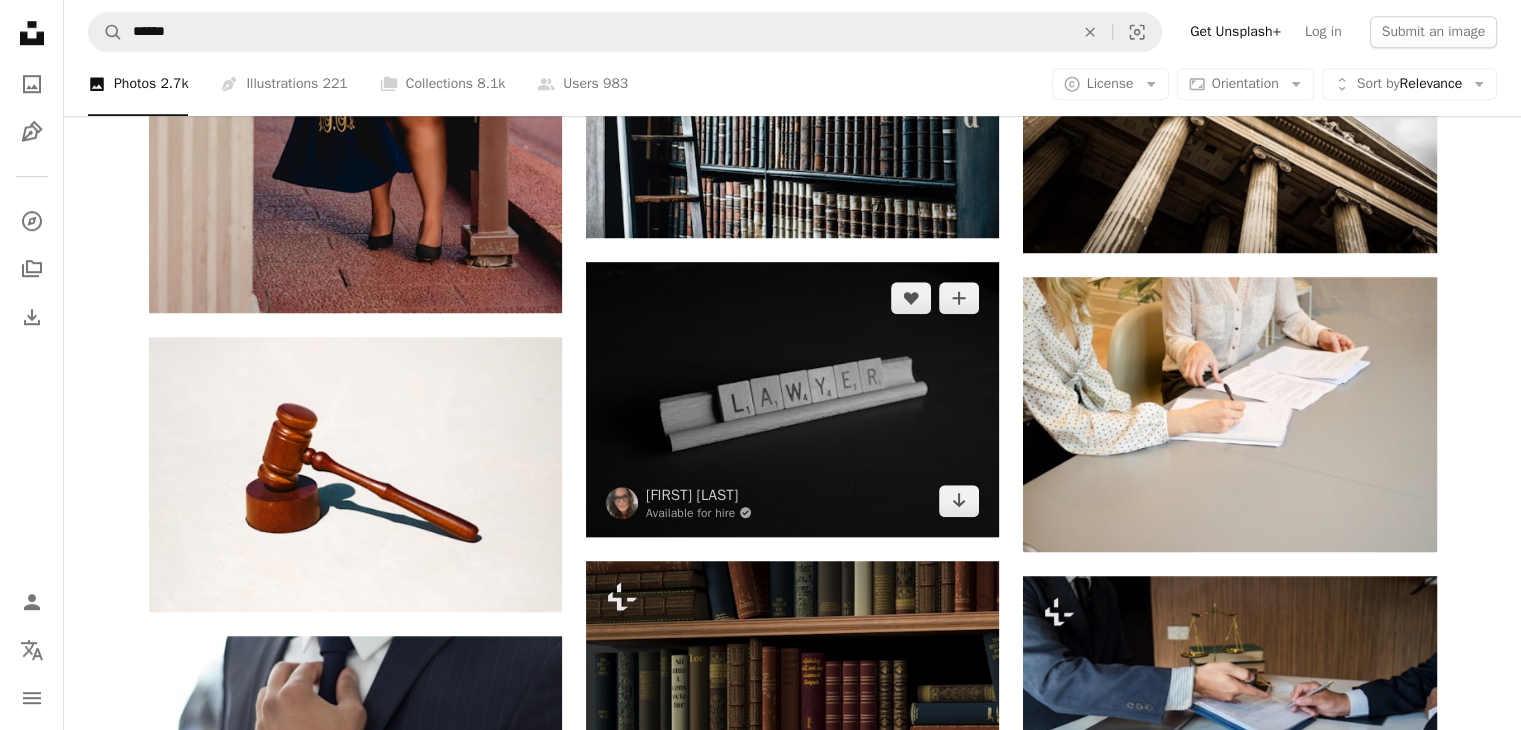 click at bounding box center [792, 399] 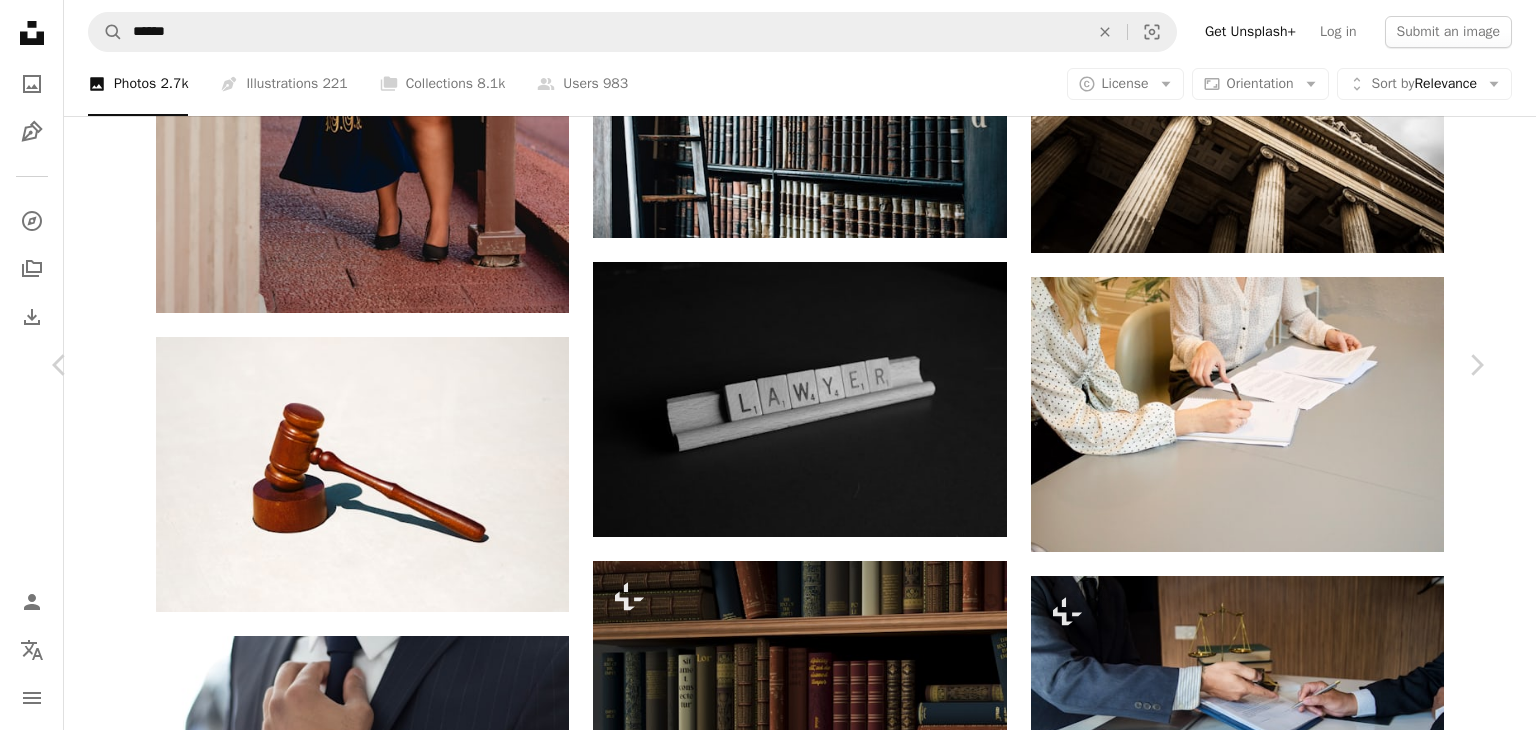click on "Download free" at bounding box center (1287, 5015) 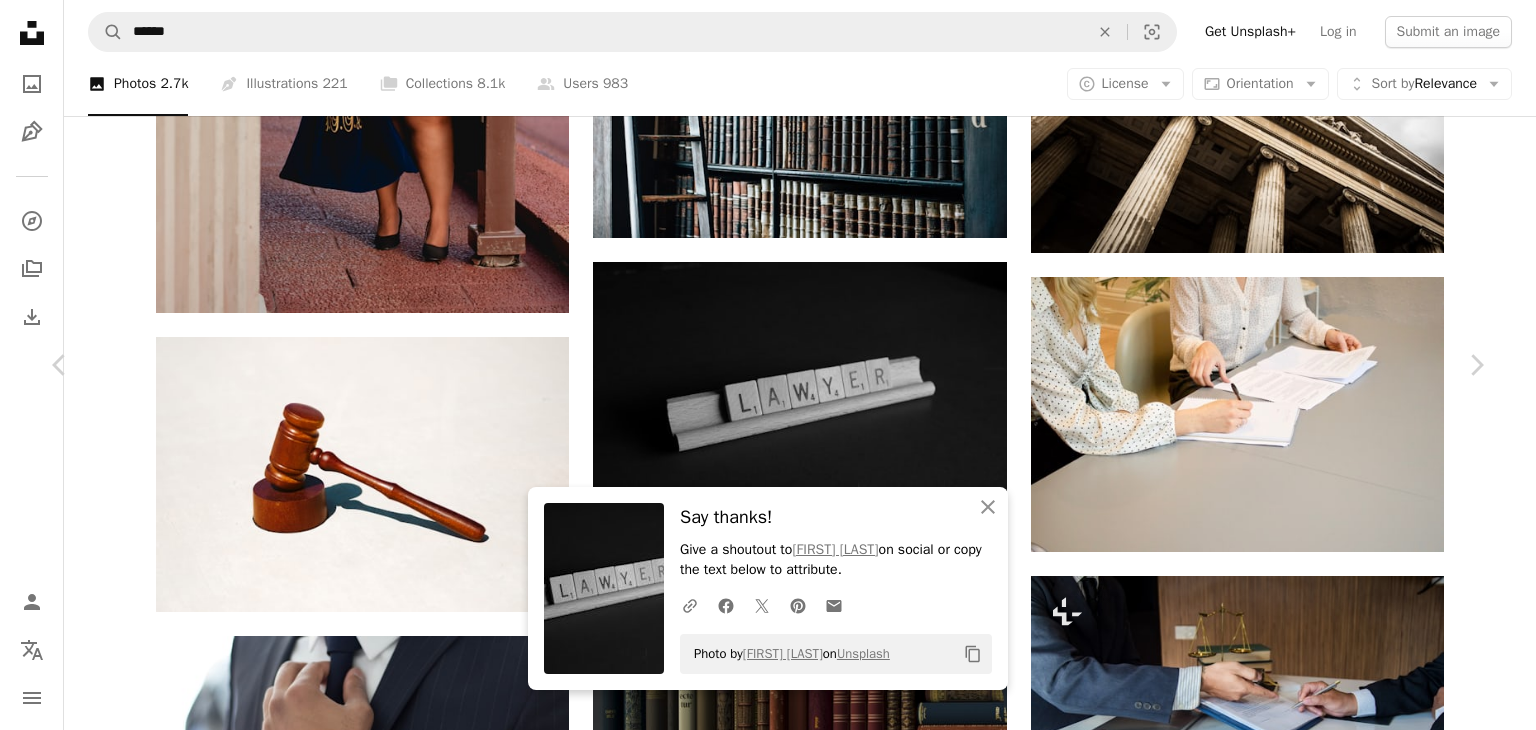 click on "An X shape Chevron left Chevron right An X shape Close Say thanks! Give a shoutout to  Melinda Gimpel  on social or copy the text below to attribute. A URL sharing icon (chains) Facebook icon X (formerly Twitter) icon Pinterest icon An envelope Photo by  Melinda Gimpel  on  Unsplash
Copy content Melinda Gimpel Available for hire A checkmark inside of a circle A heart A plus sign Edit image   Plus sign for Unsplash+ Download free Chevron down Zoom in Views 12,095,674 Downloads 82,220 A forward-right arrow Share Info icon Info More Actions Lawyer Calendar outlined Published on  June 12, 2018 Camera Canon, EOS Rebel T6 Safety Free to use under the  Unsplash License business law lawyer law firm letters attorney equity scrabble lettering grey legal HD Wallpapers Browse premium related images on iStock  |  Save 20% with code UNSPLASH20 View more on iStock  ↗ Related images A heart A plus sign Tingey Injury Law Firm Arrow pointing down A heart A plus sign Sasun Bughdaryan Available for hire A heart For" at bounding box center (768, 5333) 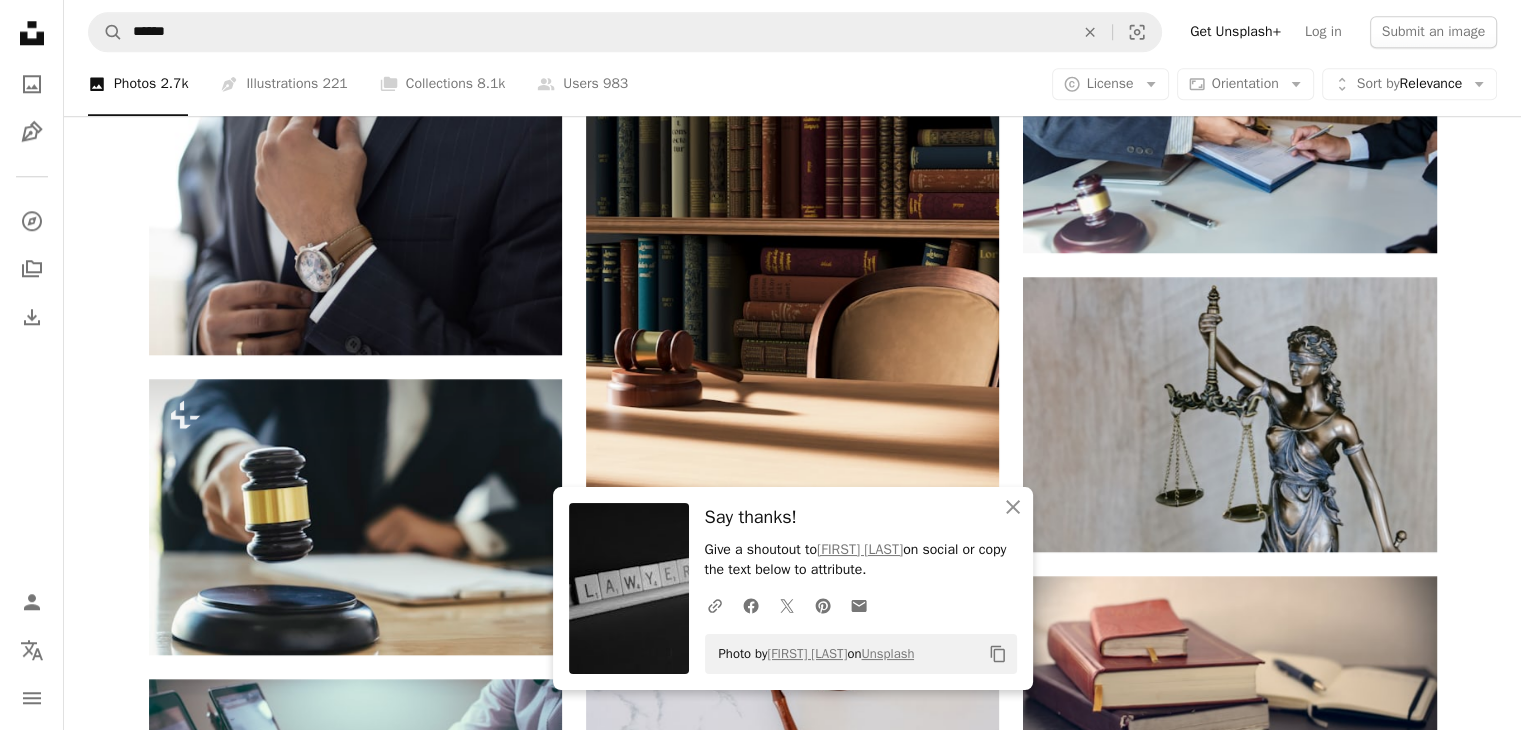 scroll, scrollTop: 2200, scrollLeft: 0, axis: vertical 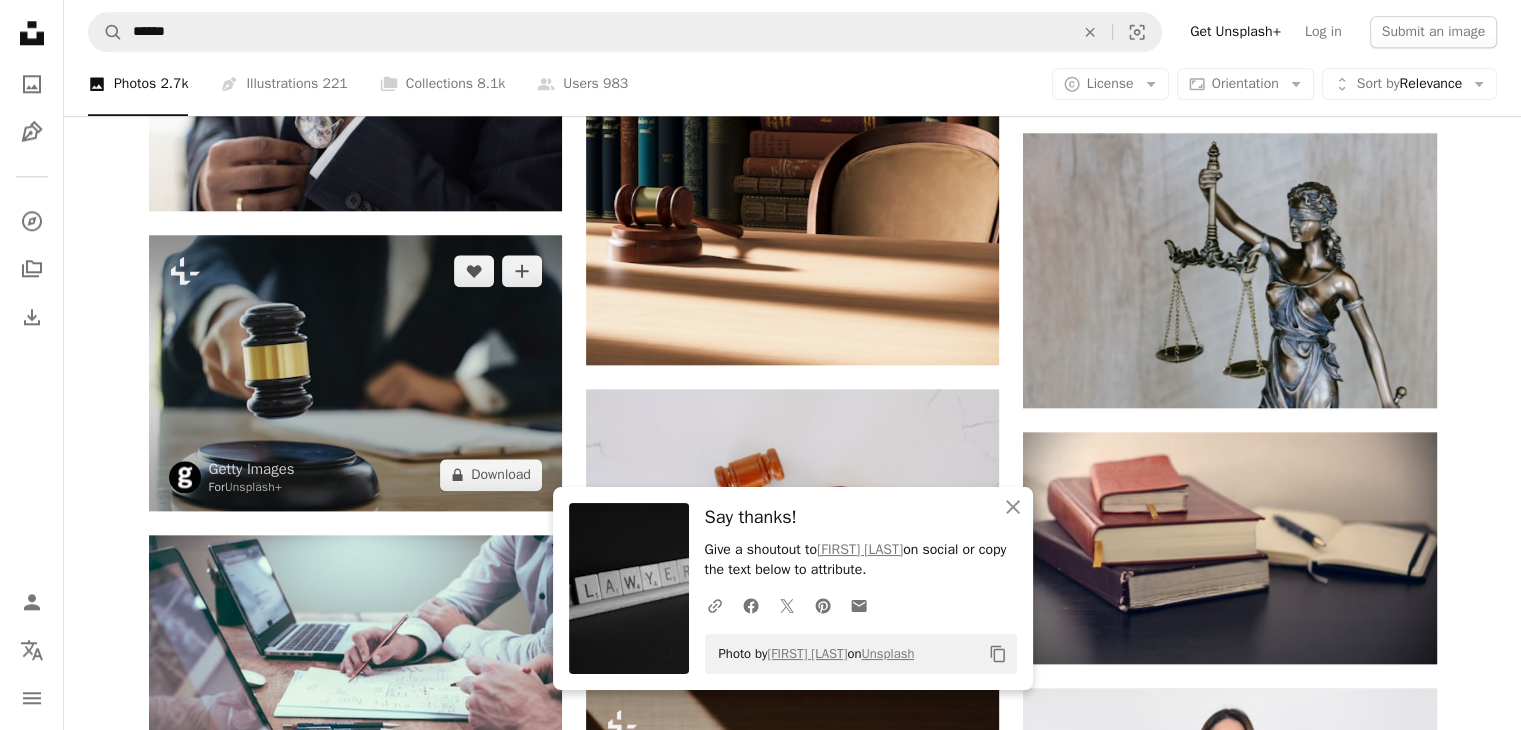 click at bounding box center (355, 372) 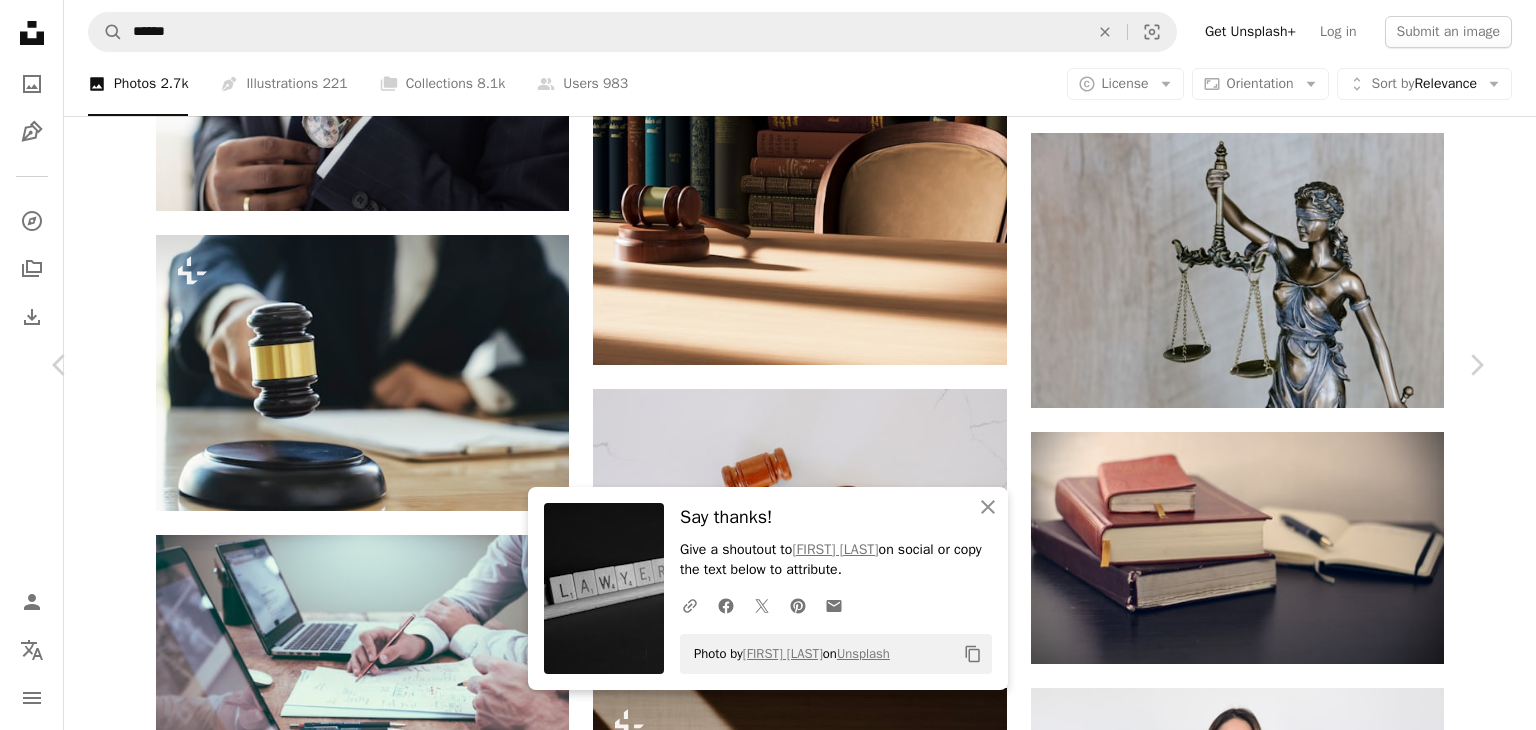 drag, startPoint x: 1432, startPoint y: 159, endPoint x: 1390, endPoint y: 176, distance: 45.310043 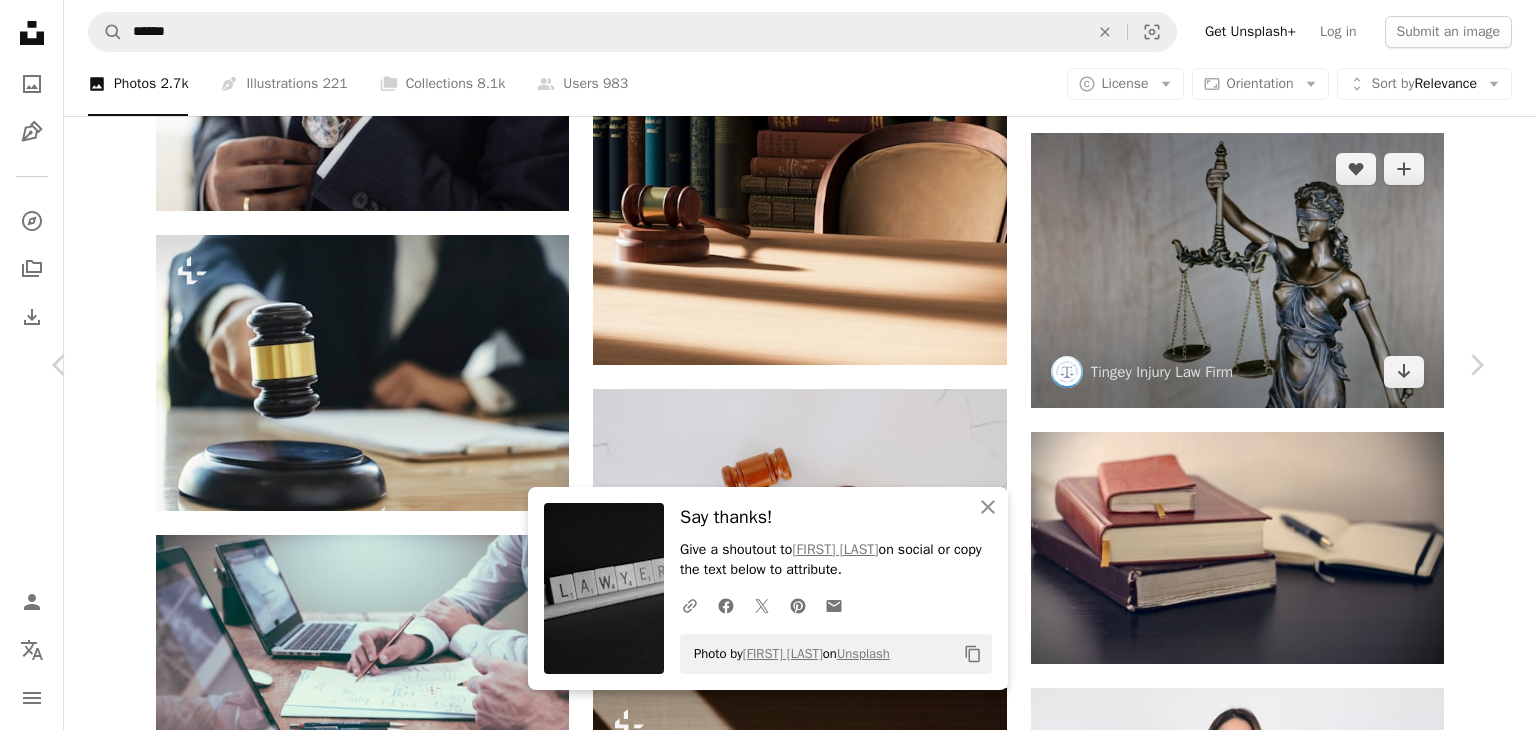 click on "An X shape Chevron left Chevron right An X shape Close Say thanks! Give a shoutout to  [FIRST] [LAST]  on social or copy the text below to attribute. A URL sharing icon (chains) Facebook icon X (formerly Twitter) icon Pinterest icon An envelope Photo by  [FIRST] [LAST]  on  Unsplash
Copy content Getty Images For  Unsplash+ A heart A plus sign Edit image   Plus sign for Unsplash+ A lock   Download Zoom in A forward-right arrow Share More Actions Calendar outlined Published on  August 25, 2022 Safety Licensed under the  Unsplash+ License office business people hand lawyer balance court horizontal criminal auction advice expertise brass jury punishment guilty human hand males prosecution brown Public domain images From this series Plus sign for Unsplash+ Related images Plus sign for Unsplash+ A heart A plus sign Getty Images For  Unsplash+ A lock   Download Plus sign for Unsplash+ A heart A plus sign Getty Images For  Unsplash+ A lock   Download Plus sign for Unsplash+ A heart A plus sign Getty Images" at bounding box center [768, 4633] 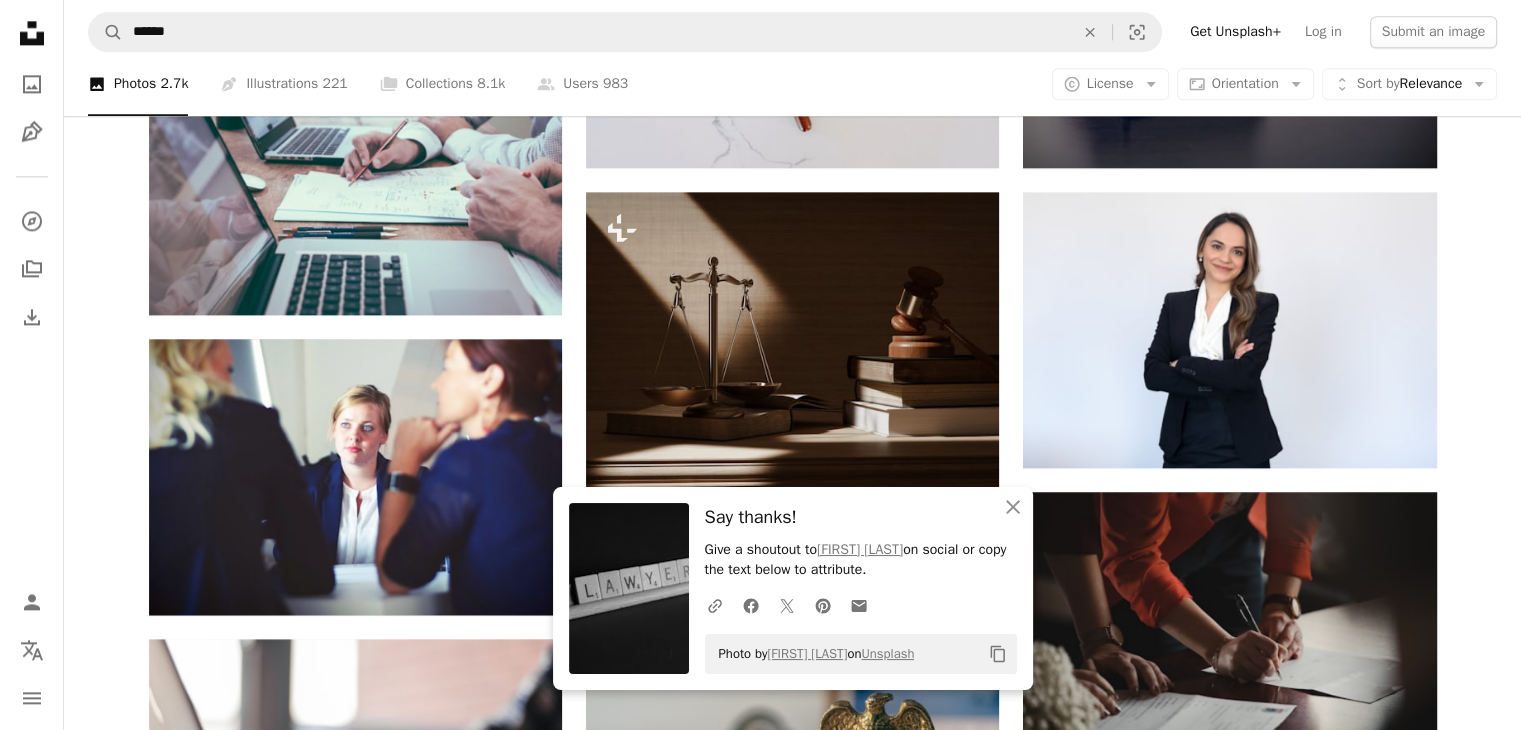 scroll, scrollTop: 2700, scrollLeft: 0, axis: vertical 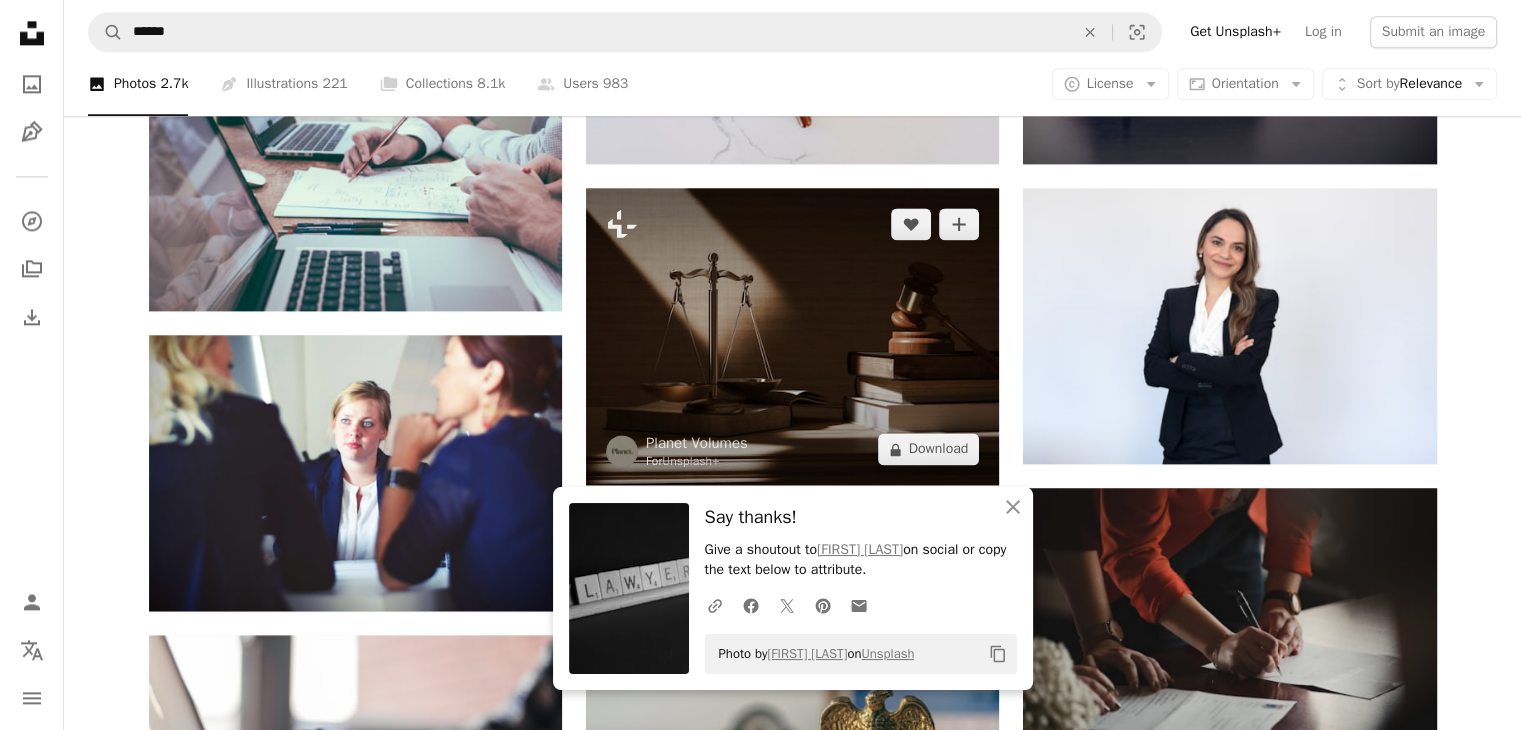 click at bounding box center [792, 336] 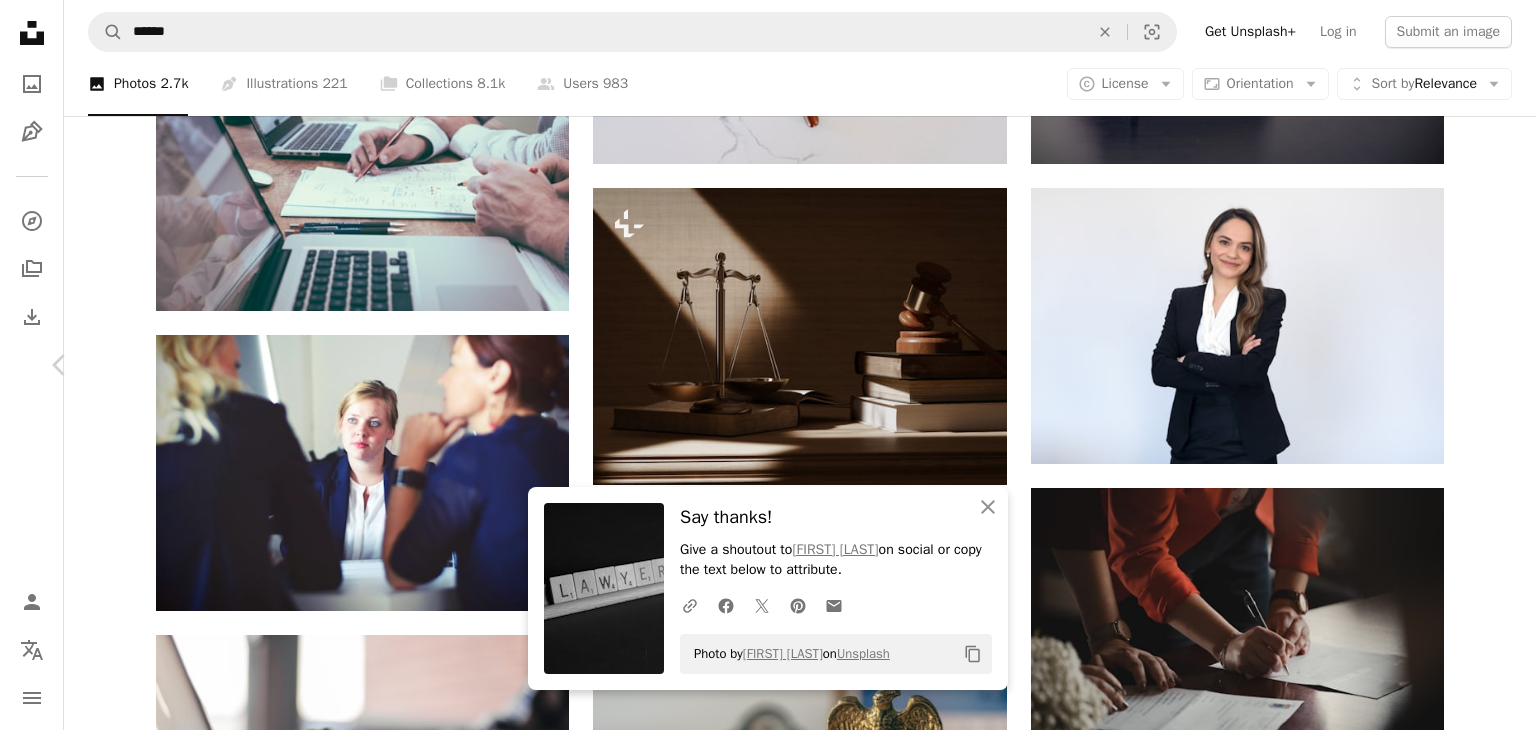click on "Chevron right" at bounding box center [1476, 365] 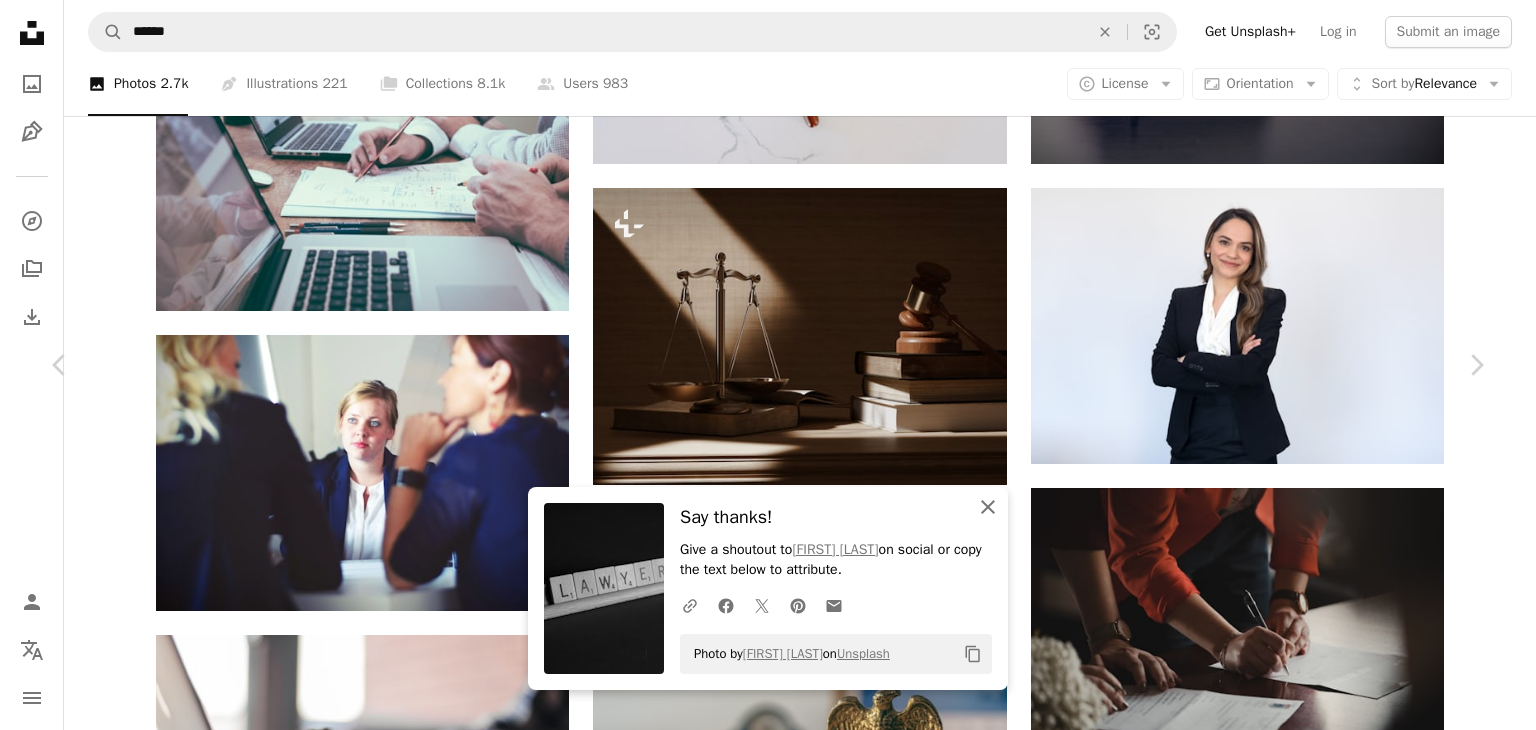 click on "An X shape" 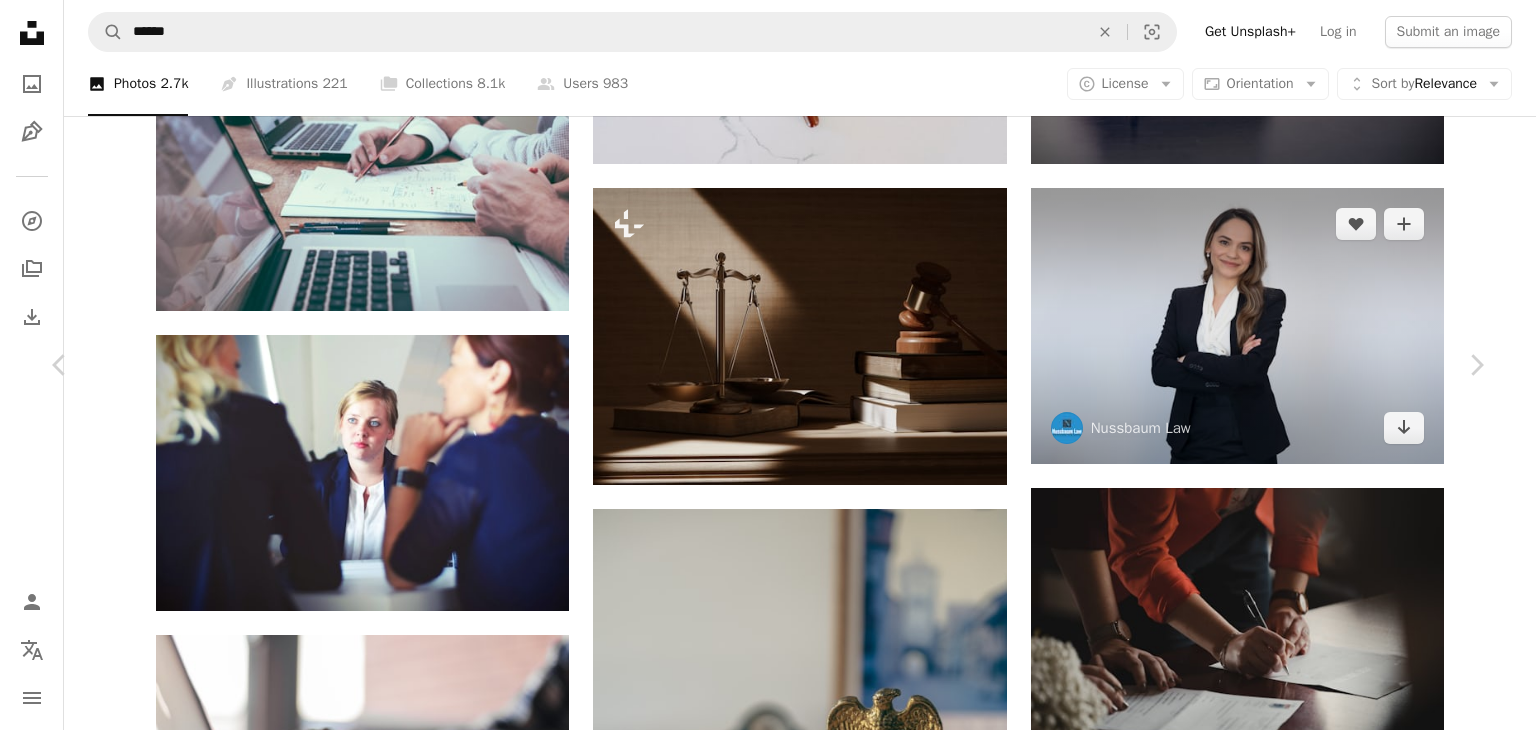 drag, startPoint x: 1464, startPoint y: 259, endPoint x: 1396, endPoint y: 276, distance: 70.0928 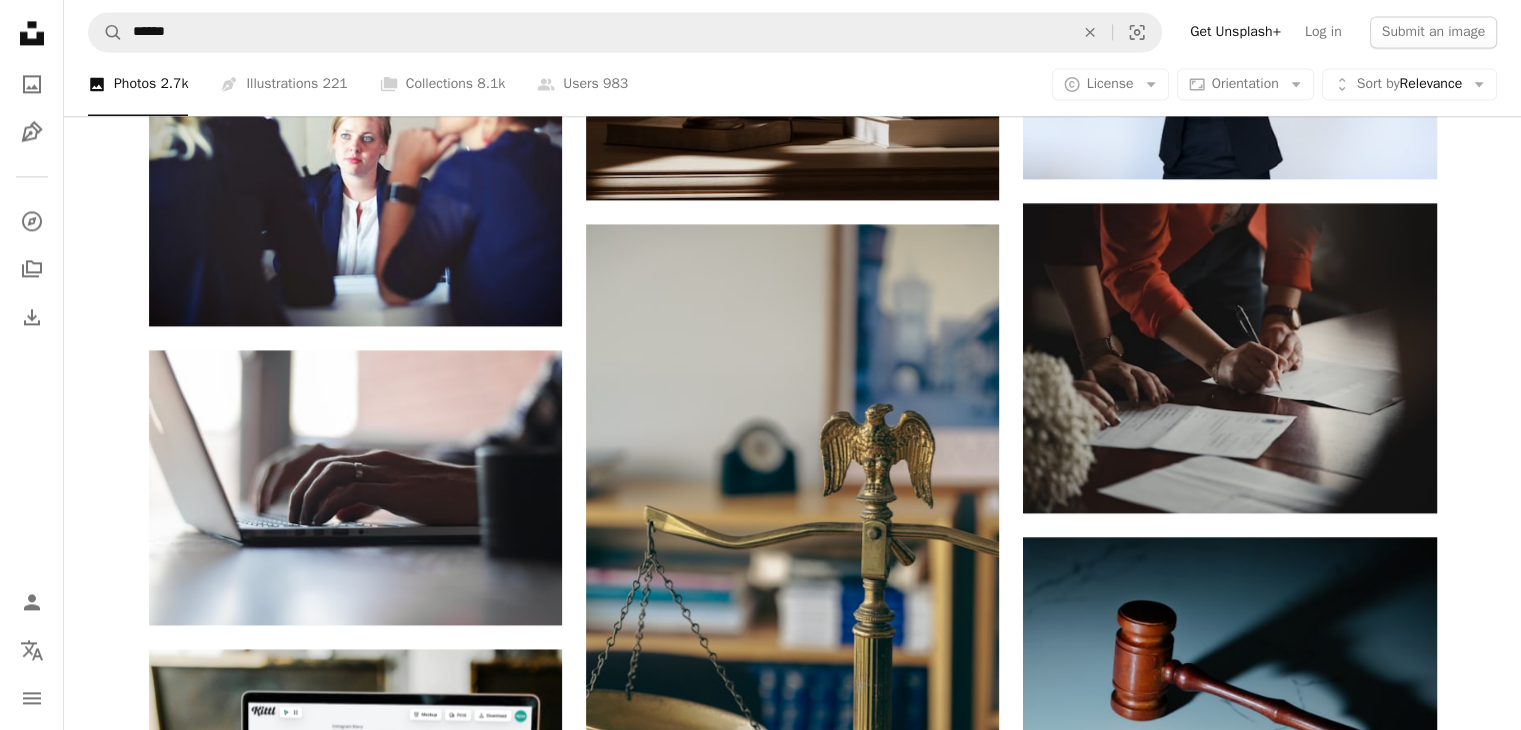 scroll, scrollTop: 3100, scrollLeft: 0, axis: vertical 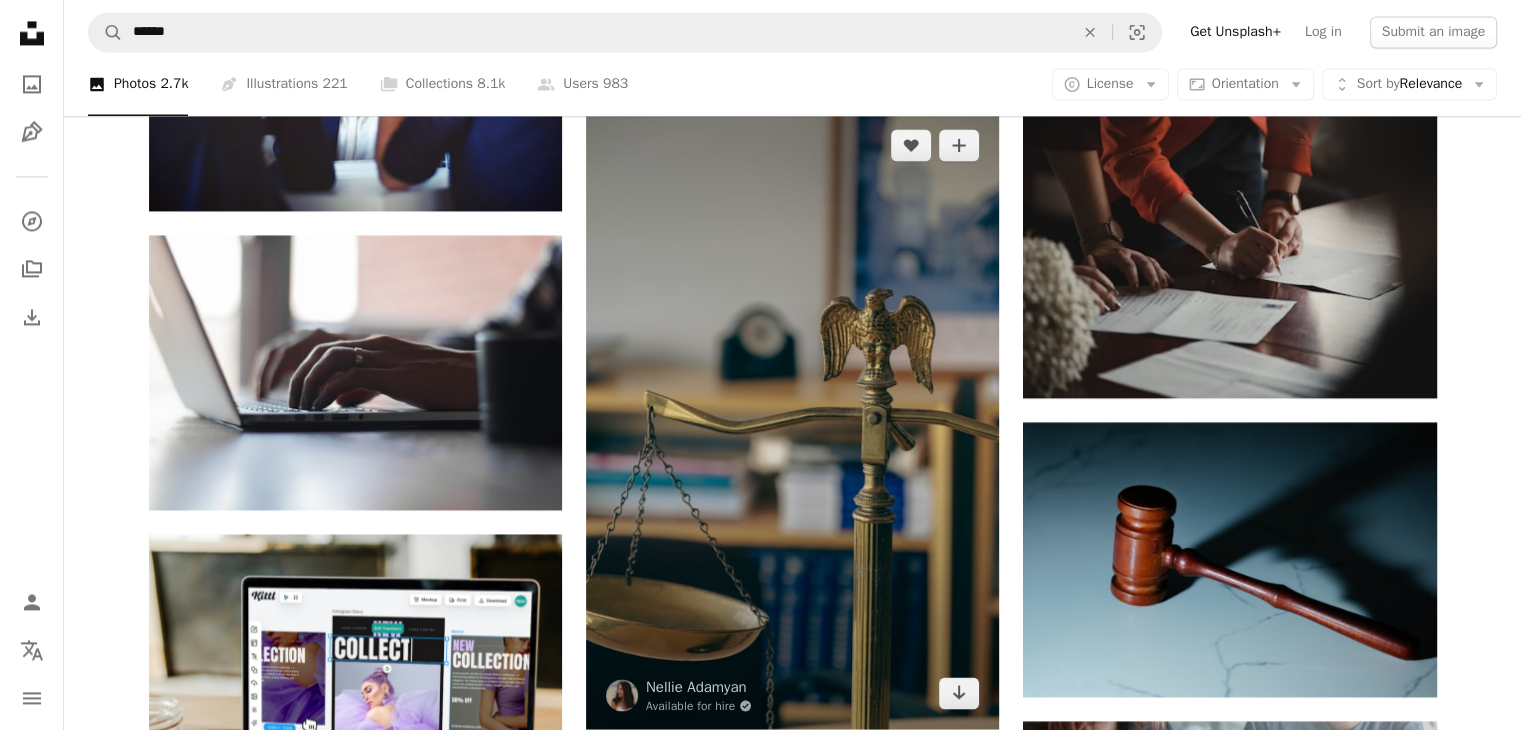 click at bounding box center [792, 419] 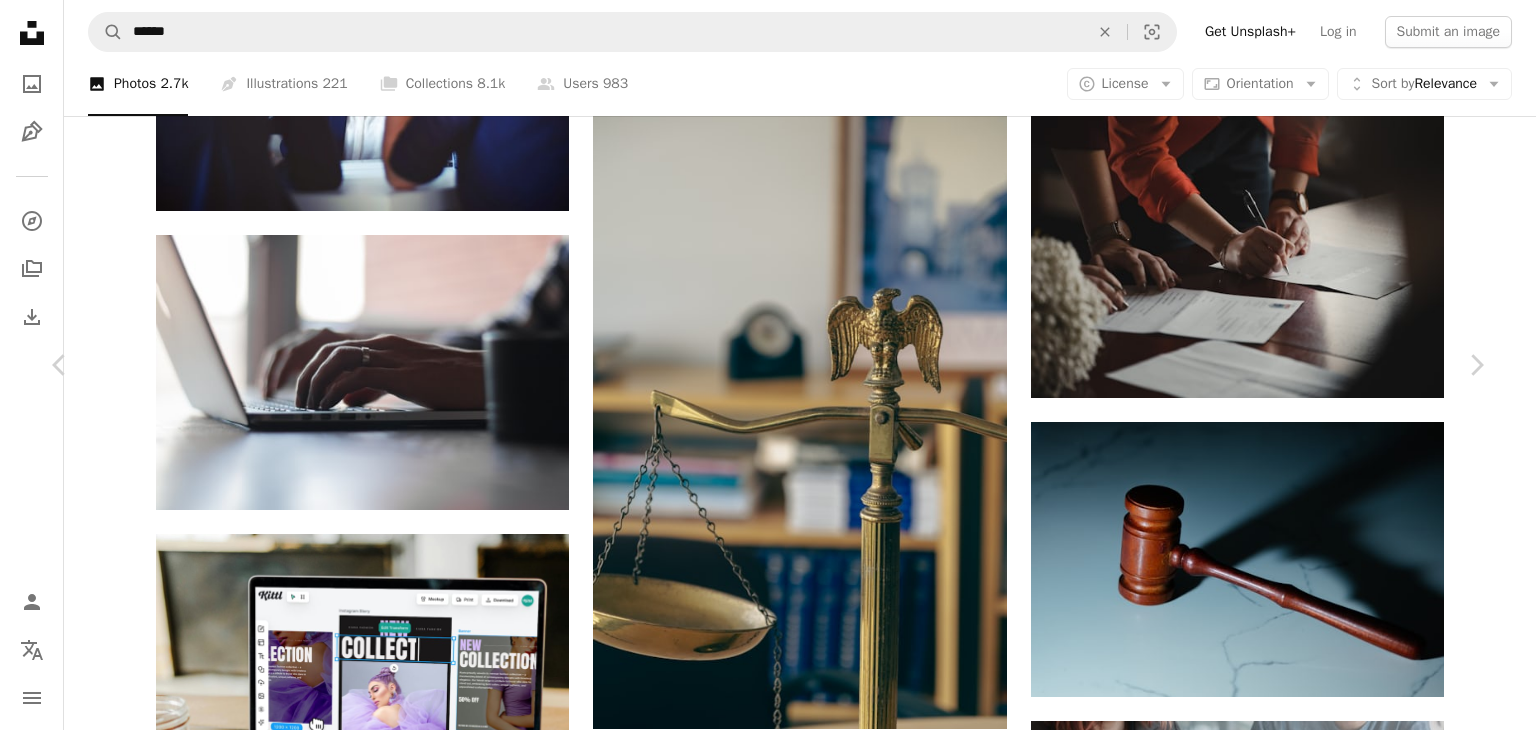click on "An X shape Chevron left Chevron right [FIRST] [LAST] Available for hire A checkmark inside of a circle A heart A plus sign Edit image   Plus sign for Unsplash+ Download free Chevron down Zoom in Views 490,840 Downloads 7,364 A forward-right arrow Share Info icon Info More Actions Calendar outlined Published on  June 21, 2023 Camera FUJIFILM, X-S10 Safety Free to use under the  Unsplash License aesthetic law gold lawyer eagle college justice court scales courtroom antique still life photography brass rights law and order antique scale scale bronze Backgrounds Browse premium related images on iStock  |  Save 20% with code UNSPLASH20 View more on iStock  ↗ Related images A heart A plus sign [FIRST] [LAST] Arrow pointing down A heart A plus sign [FIRST] [LAST] Available for hire A checkmark inside of a circle Arrow pointing down A heart A plus sign Planet Volumes For  Unsplash+" at bounding box center (768, 3733) 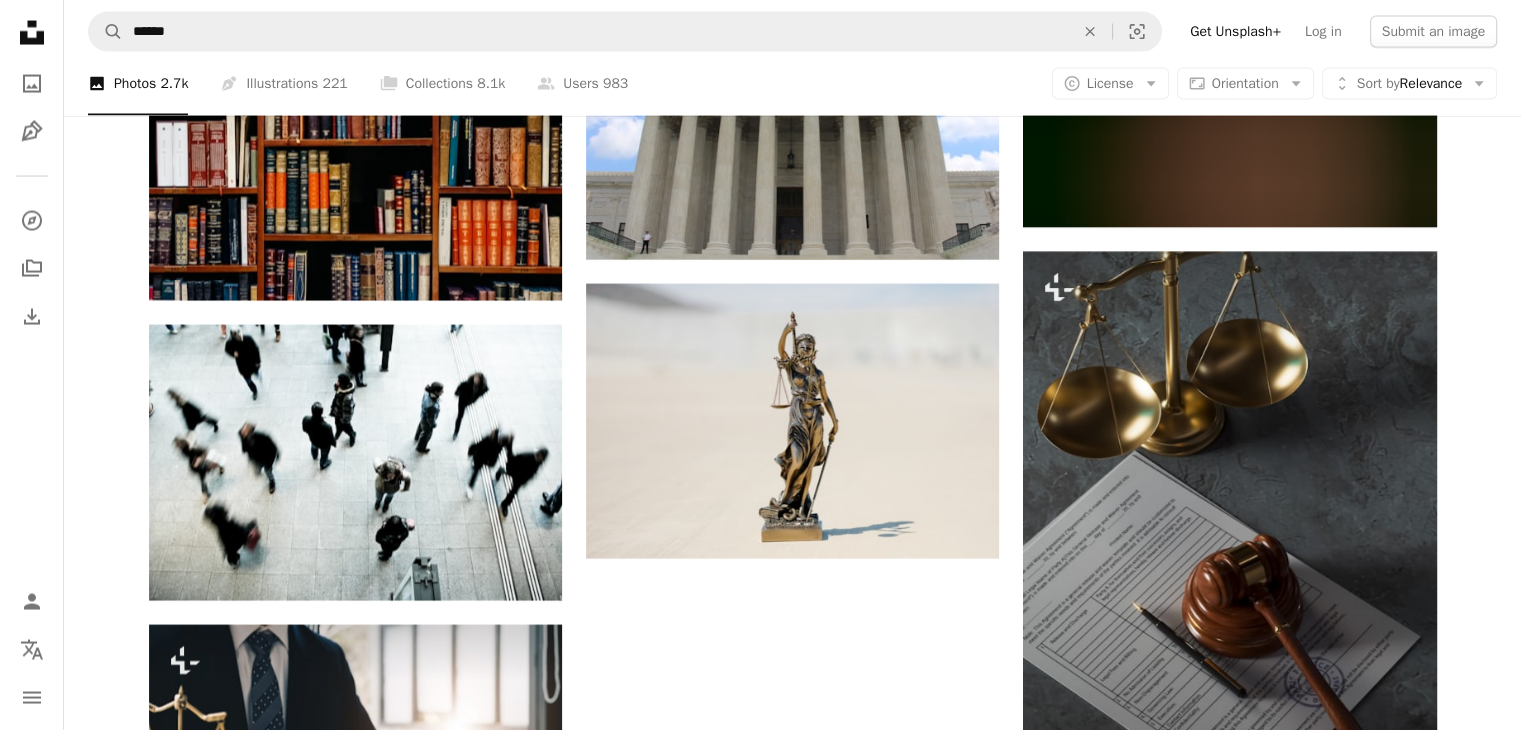 scroll, scrollTop: 4200, scrollLeft: 0, axis: vertical 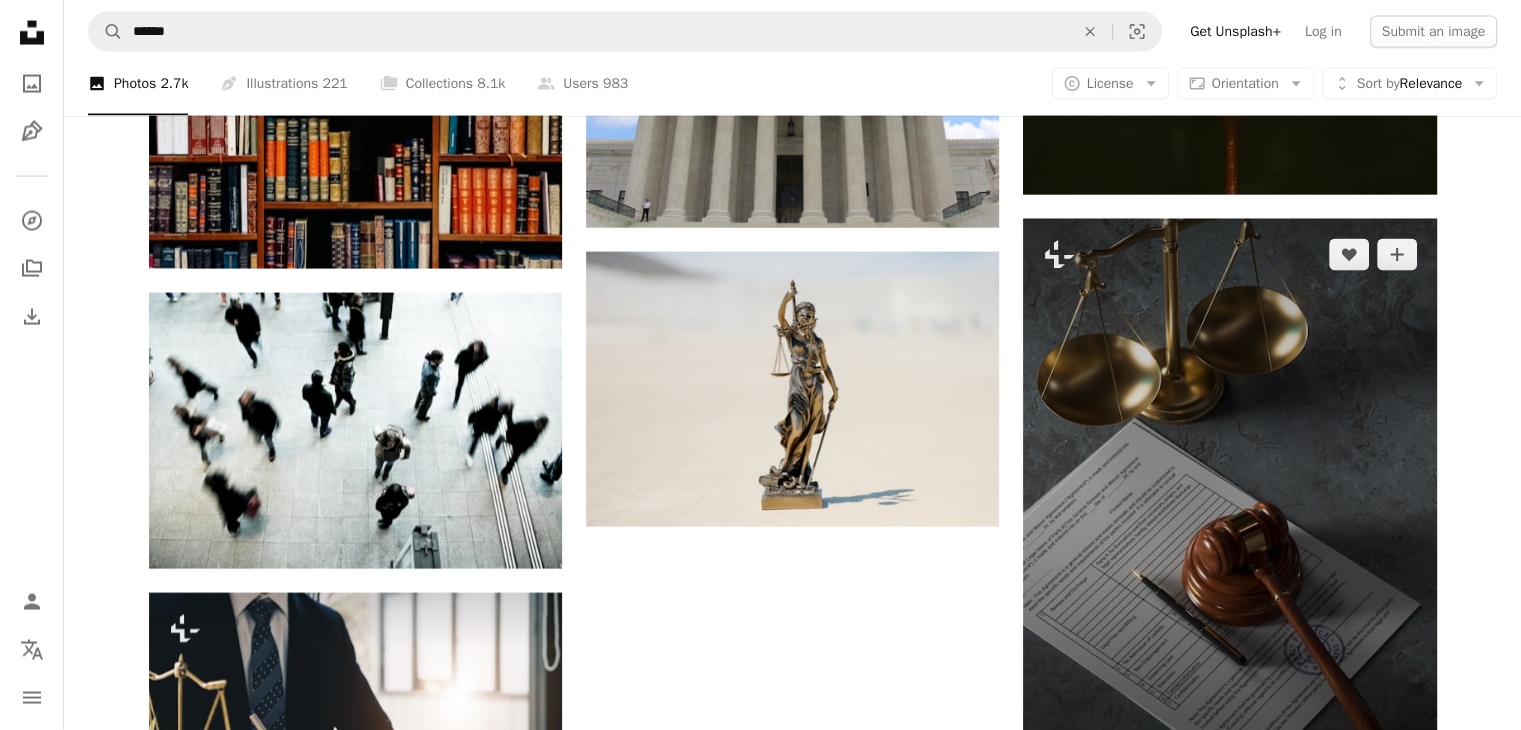 click at bounding box center (1229, 508) 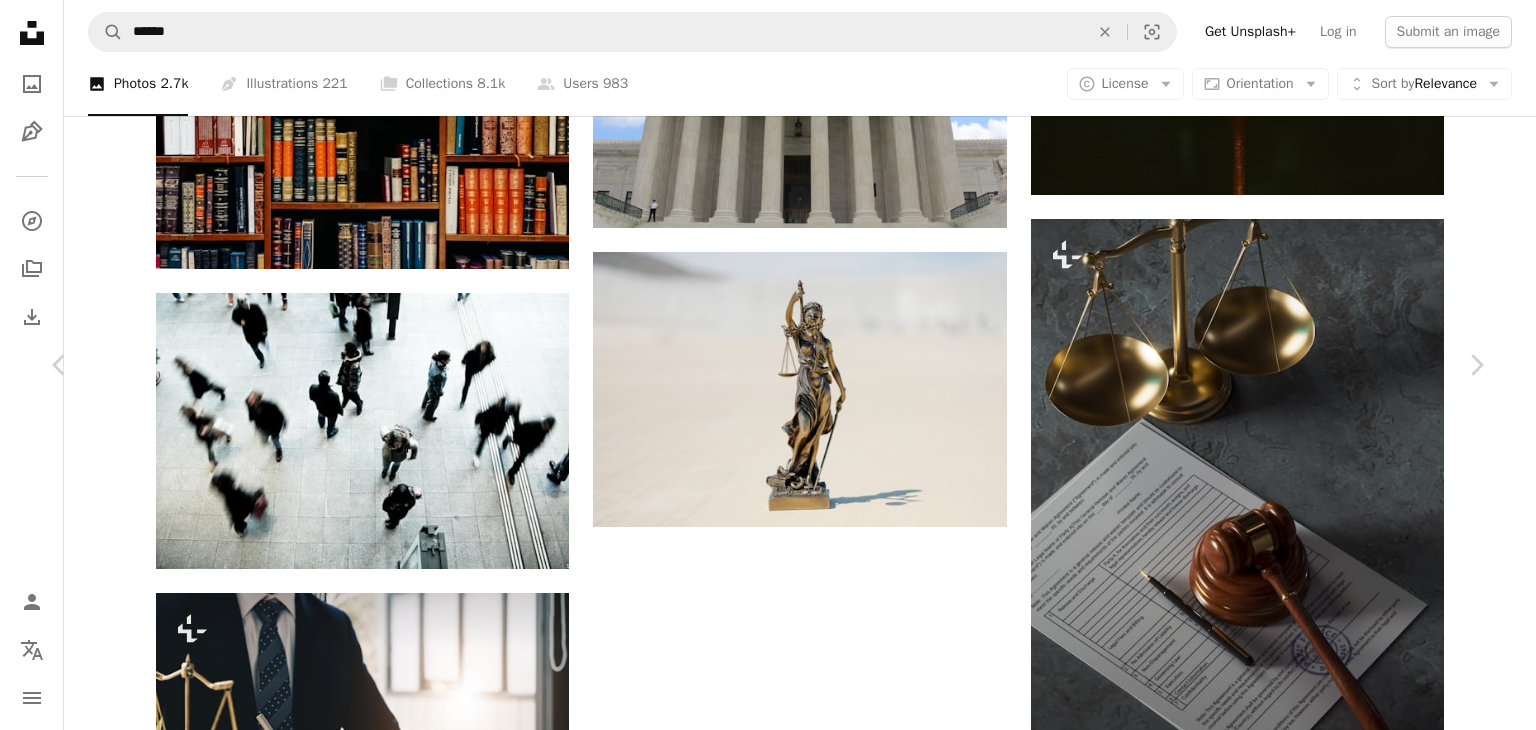 click on "An X shape Chevron left Chevron right Planet Volumes For  Unsplash+ A heart A plus sign Edit image   Plus sign for Unsplash+ A lock   Download Zoom in ––– ––  –– ––– –––– –––– A forward-right arrow Share More Actions –––   – –––  – – ––  – ––––  – ––––. ––– ––– ––––  –––– ––– ––– – –––– –––– ––– –––   –––– –––– From this series Chevron right Related images Plus sign for Unsplash+ A heart A plus sign Curated Lifestyle For  Unsplash+ A lock   Download Plus sign for Unsplash+ A heart A plus sign Curated Lifestyle For  Unsplash+ A lock   Download Plus sign for Unsplash+ A heart A plus sign Feyza Yıldırım For  Unsplash+ A lock   Download Plus sign for Unsplash+ A heart A plus sign Getty Images For  Unsplash+ A lock   Download Plus sign for Unsplash+ A heart A plus sign Getty Images For  Unsplash+ A lock   Download Plus sign for Unsplash+ A heart A plus sign For" at bounding box center [768, 2632] 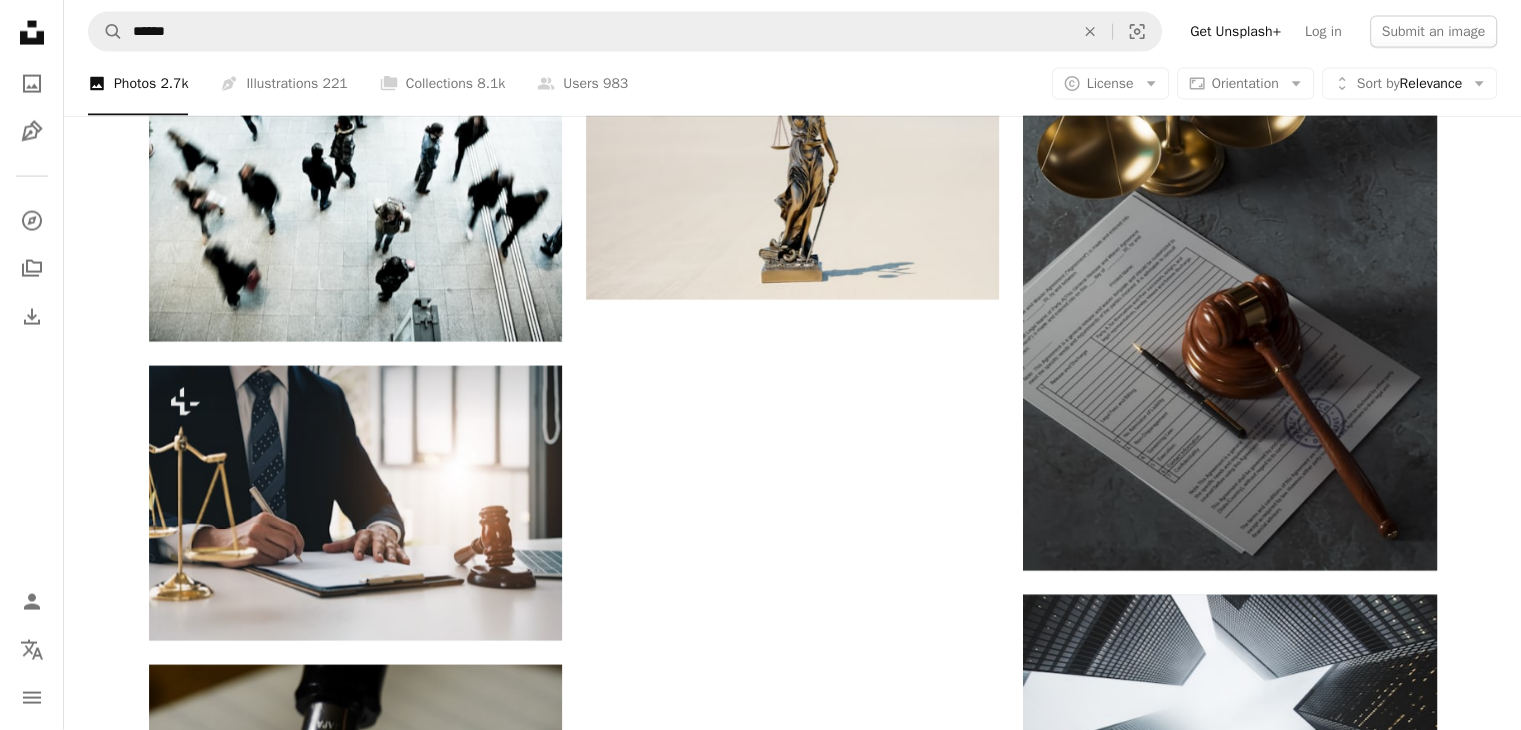 scroll, scrollTop: 4500, scrollLeft: 0, axis: vertical 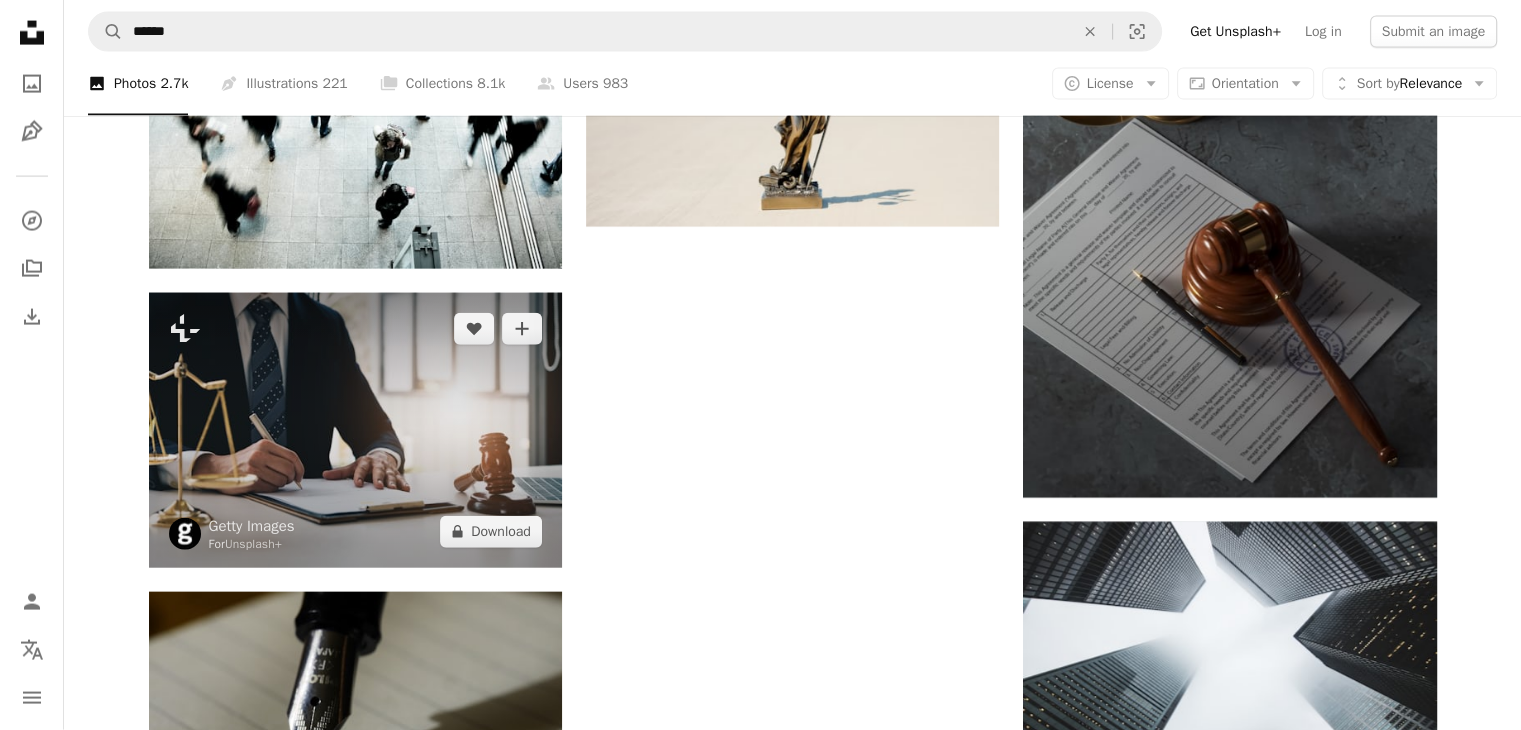 click at bounding box center (355, 430) 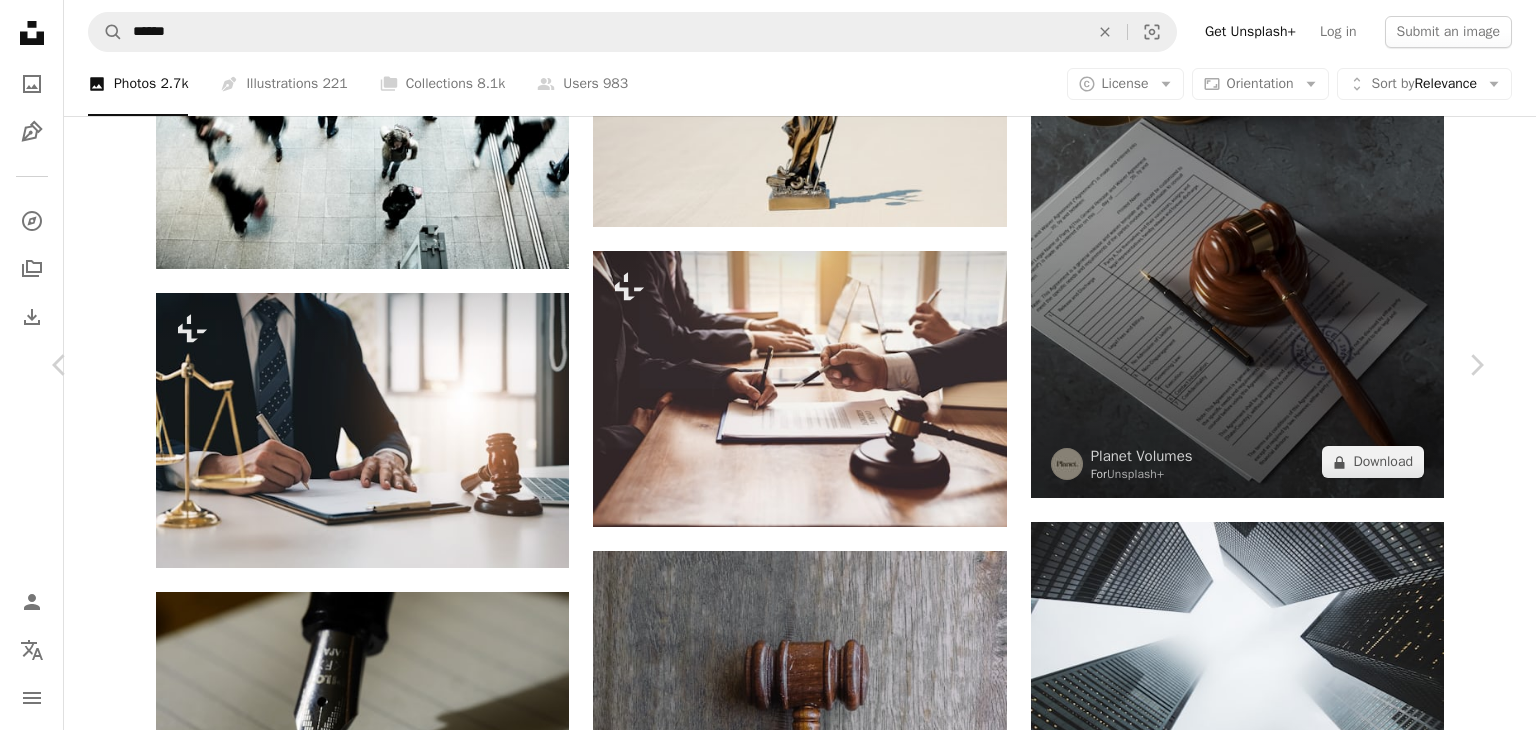click on "An X shape Chevron left Chevron right Getty Images For  Unsplash+ A heart A plus sign Edit image   Plus sign for Unsplash+ A lock   Download Zoom in A forward-right arrow Share More Actions Calendar outlined Published on  August 24, 2022 Safety Licensed under the  Unsplash+ License office business people education teamwork lawyer internet talking studying teaching horizontal courtroom auction advice indoors online dating concepts bid concepts & topics Backgrounds Related images Plus sign for Unsplash+ A heart A plus sign Getty Images For  Unsplash+ A lock   Download Plus sign for Unsplash+ A heart A plus sign Getty Images For  Unsplash+ A lock   Download Plus sign for Unsplash+ A heart A plus sign Getty Images For  Unsplash+ A lock   Download Plus sign for Unsplash+ A heart A plus sign Getty Images For  Unsplash+ A lock   Download Plus sign for Unsplash+ A heart A plus sign Getty Images For  Unsplash+ A lock   Download" at bounding box center (768, 5227) 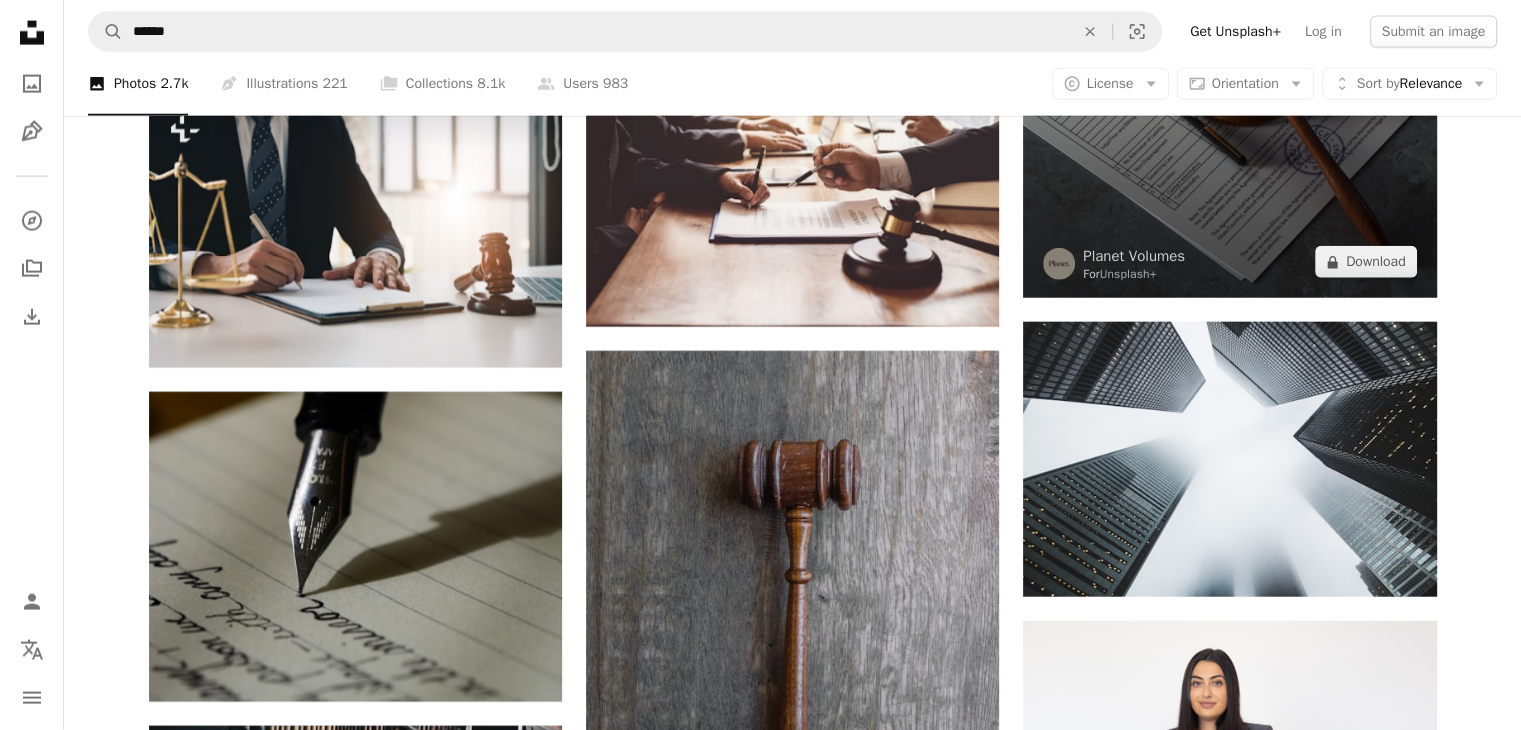 scroll, scrollTop: 4900, scrollLeft: 0, axis: vertical 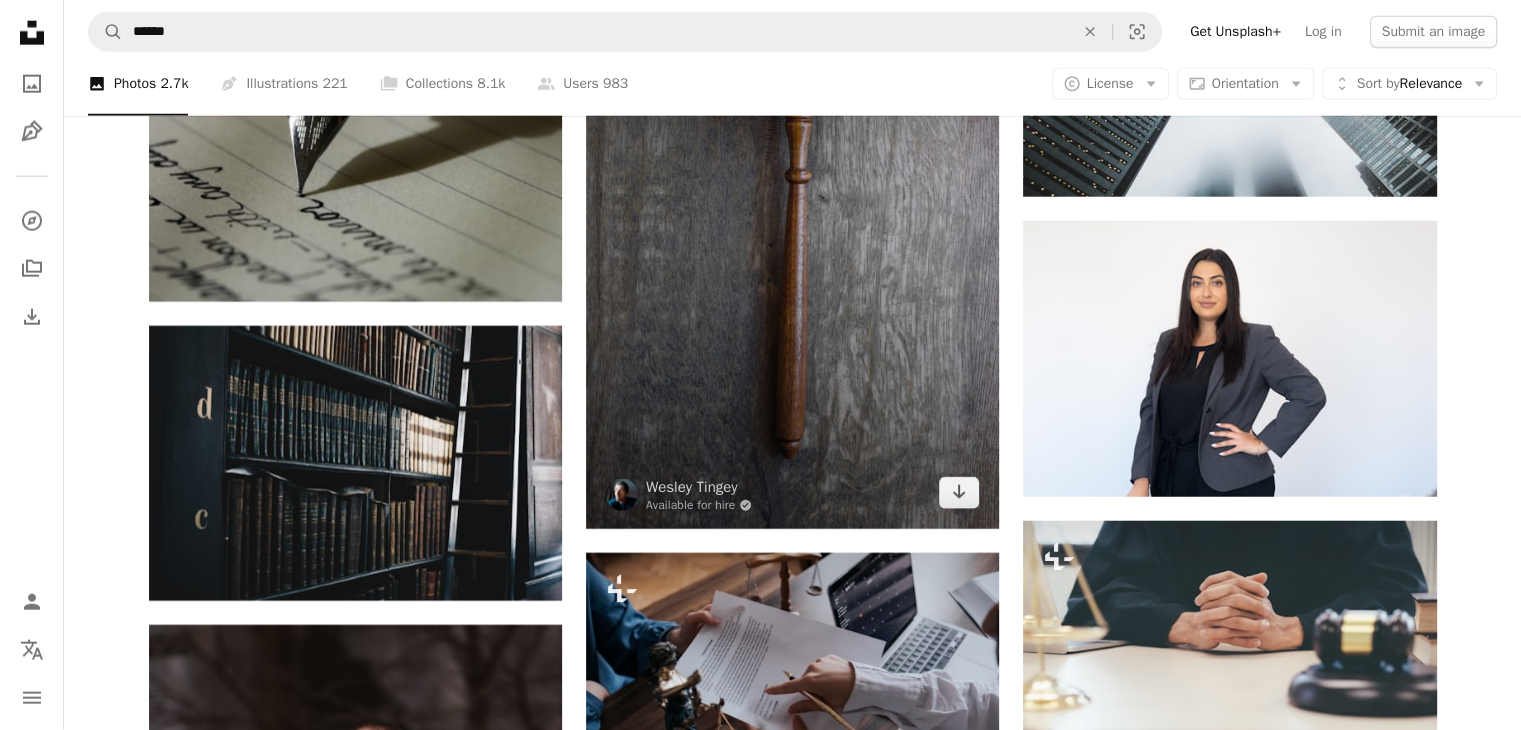 drag, startPoint x: 926, startPoint y: 362, endPoint x: 670, endPoint y: 250, distance: 279.42798 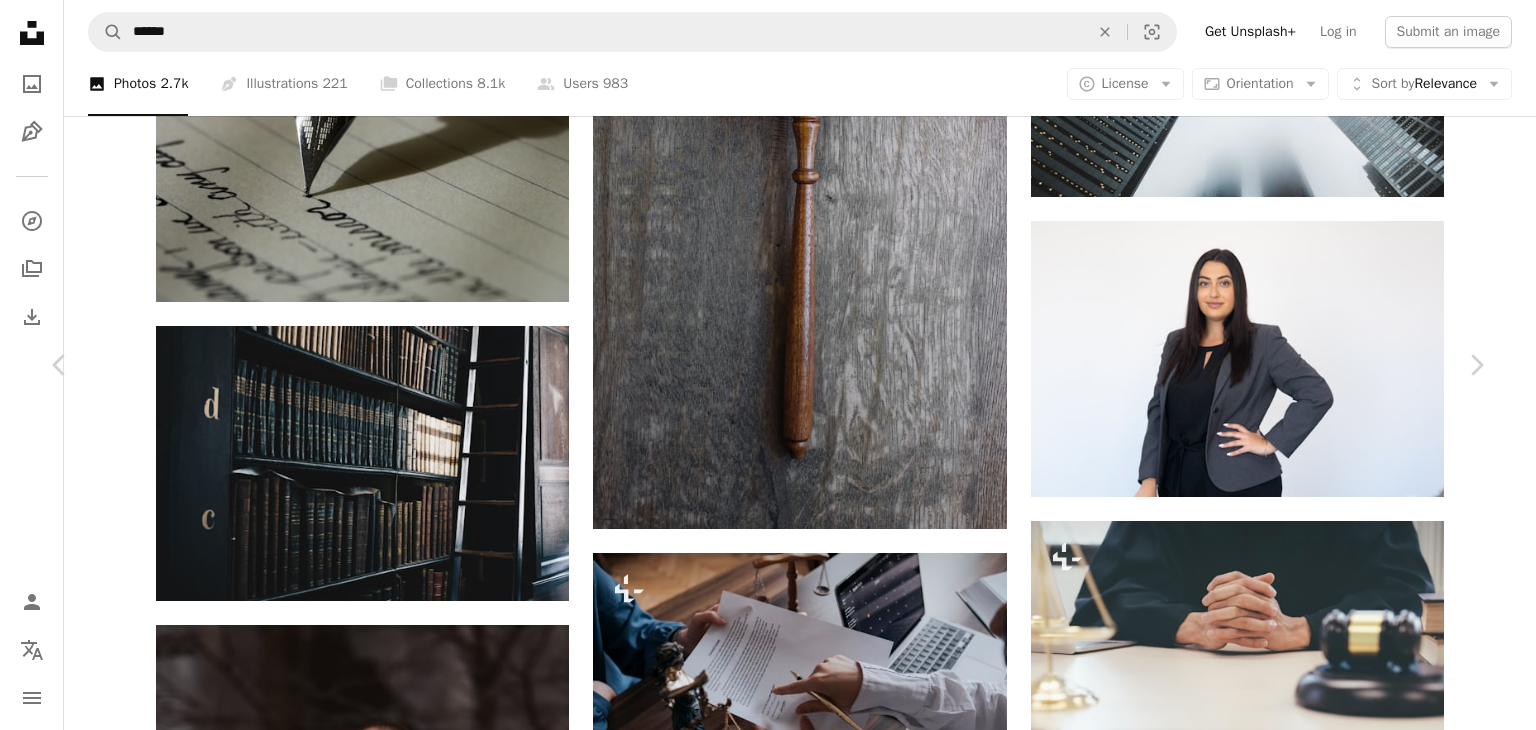drag, startPoint x: 1521, startPoint y: 193, endPoint x: 1486, endPoint y: 202, distance: 36.138622 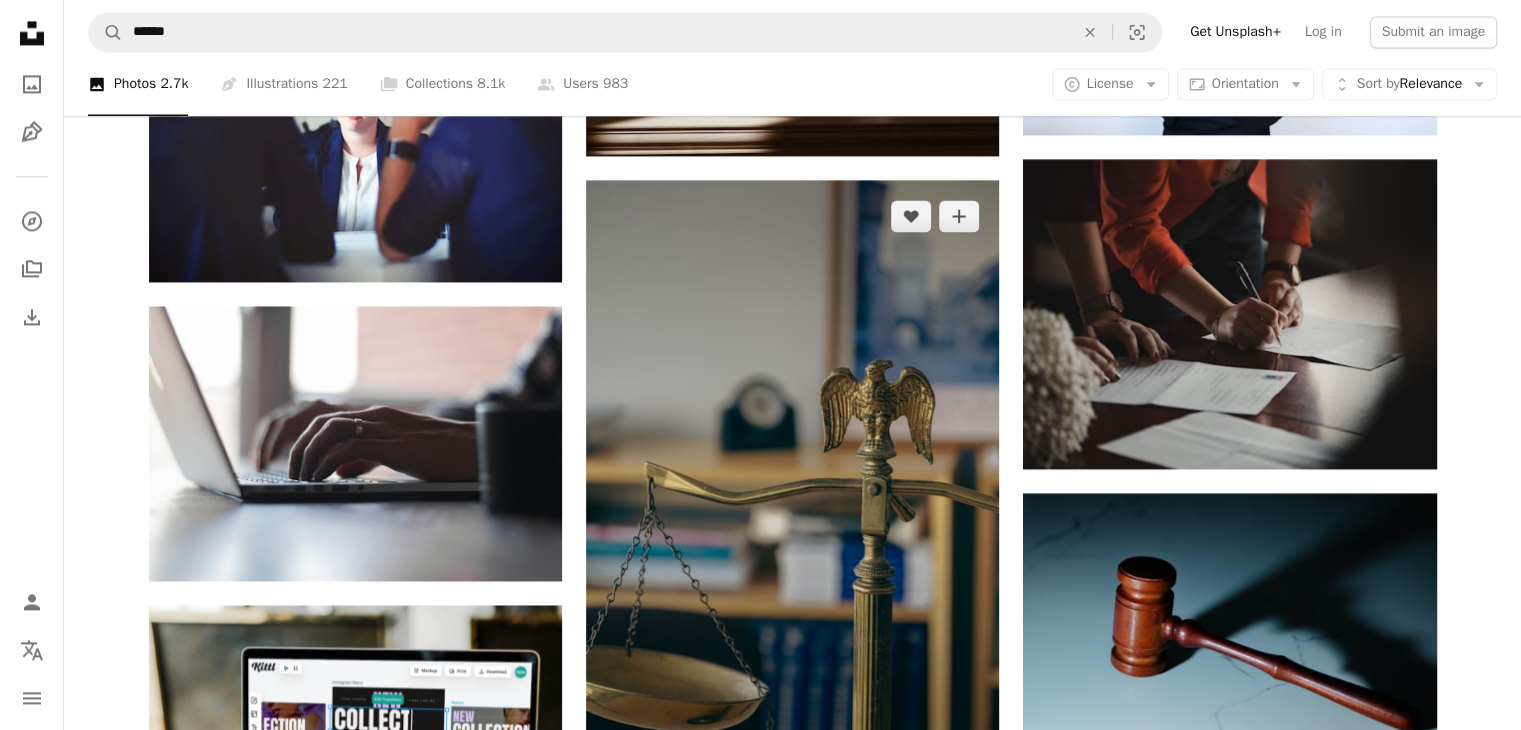 scroll, scrollTop: 3000, scrollLeft: 0, axis: vertical 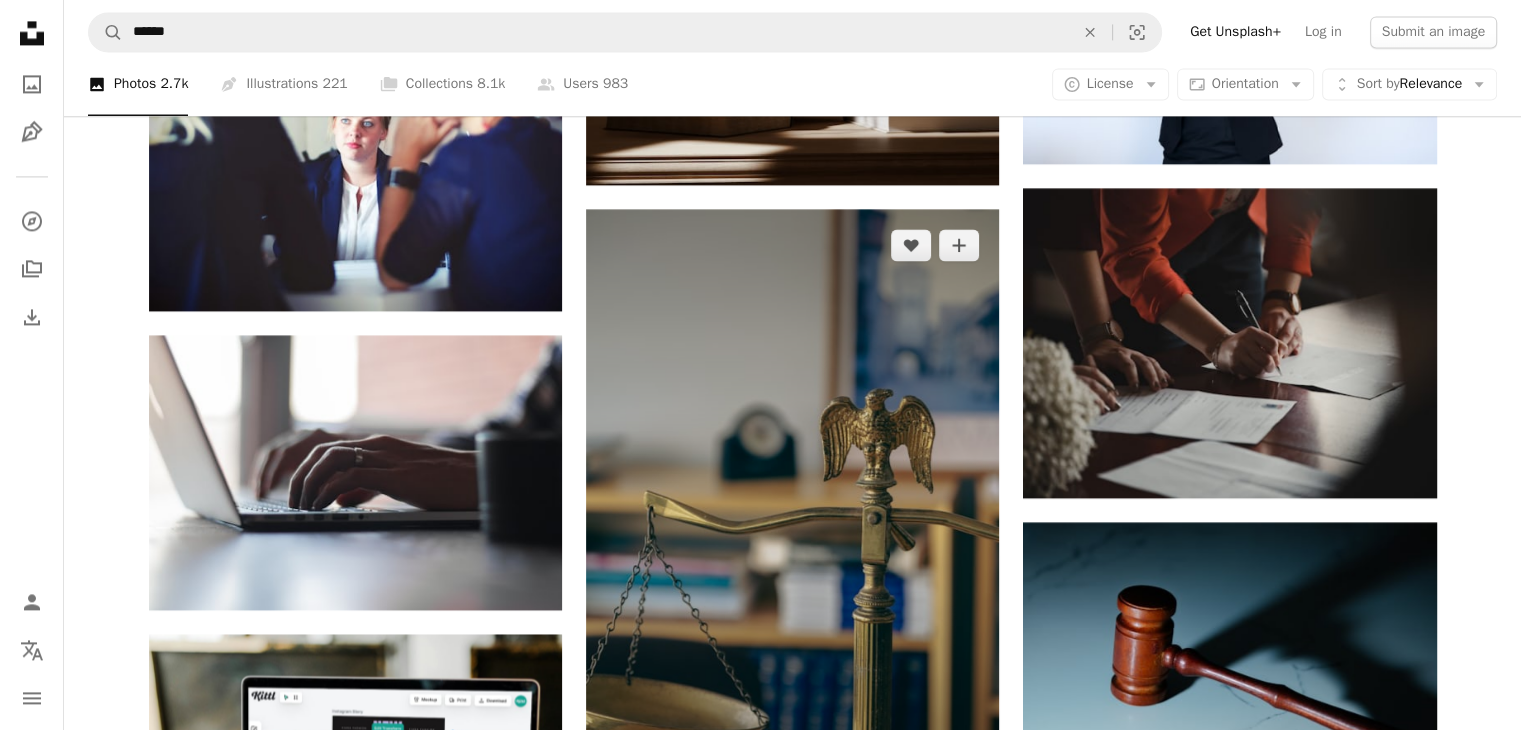 click at bounding box center [792, 519] 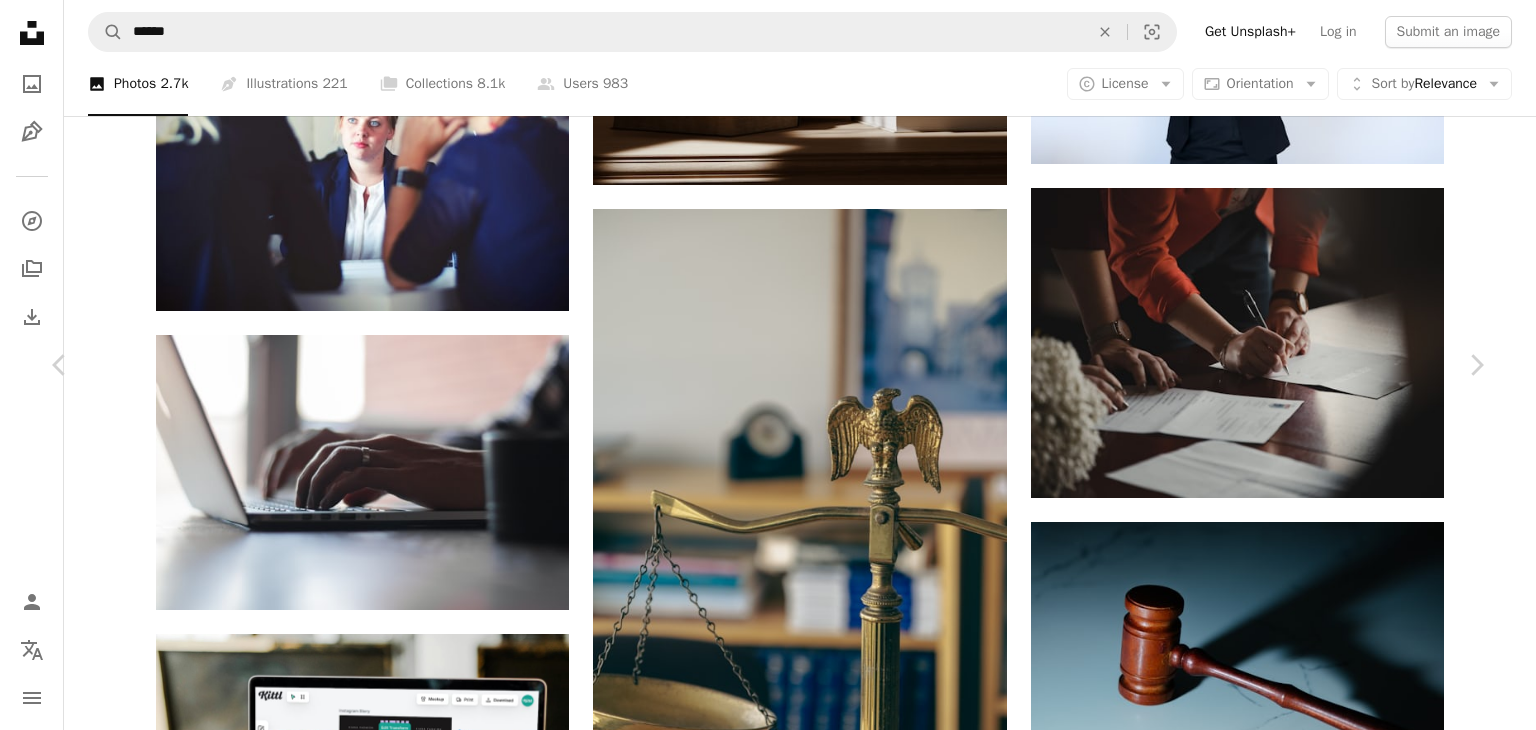 click on "Download free" at bounding box center [1287, 6409] 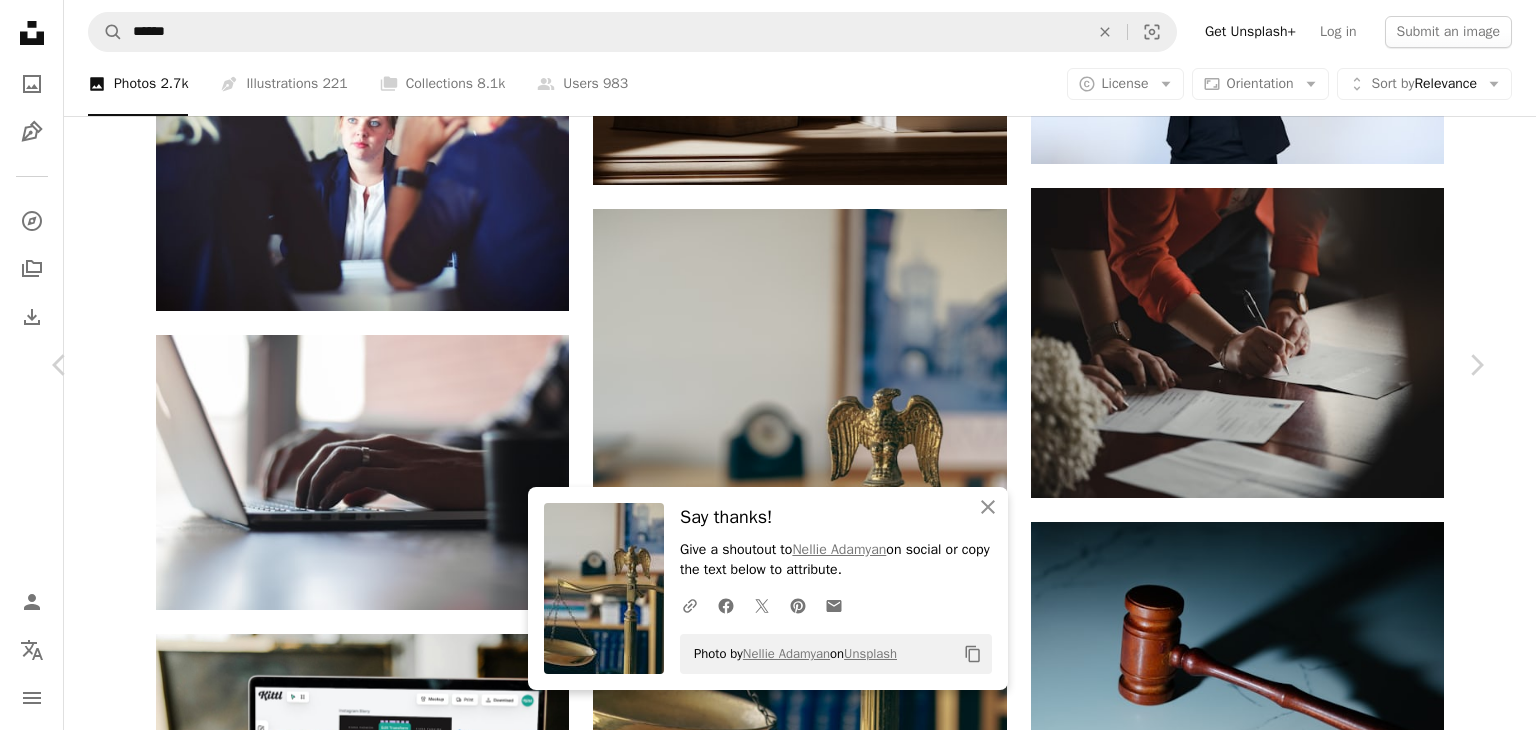 drag, startPoint x: 1498, startPoint y: 91, endPoint x: 1488, endPoint y: 65, distance: 27.856777 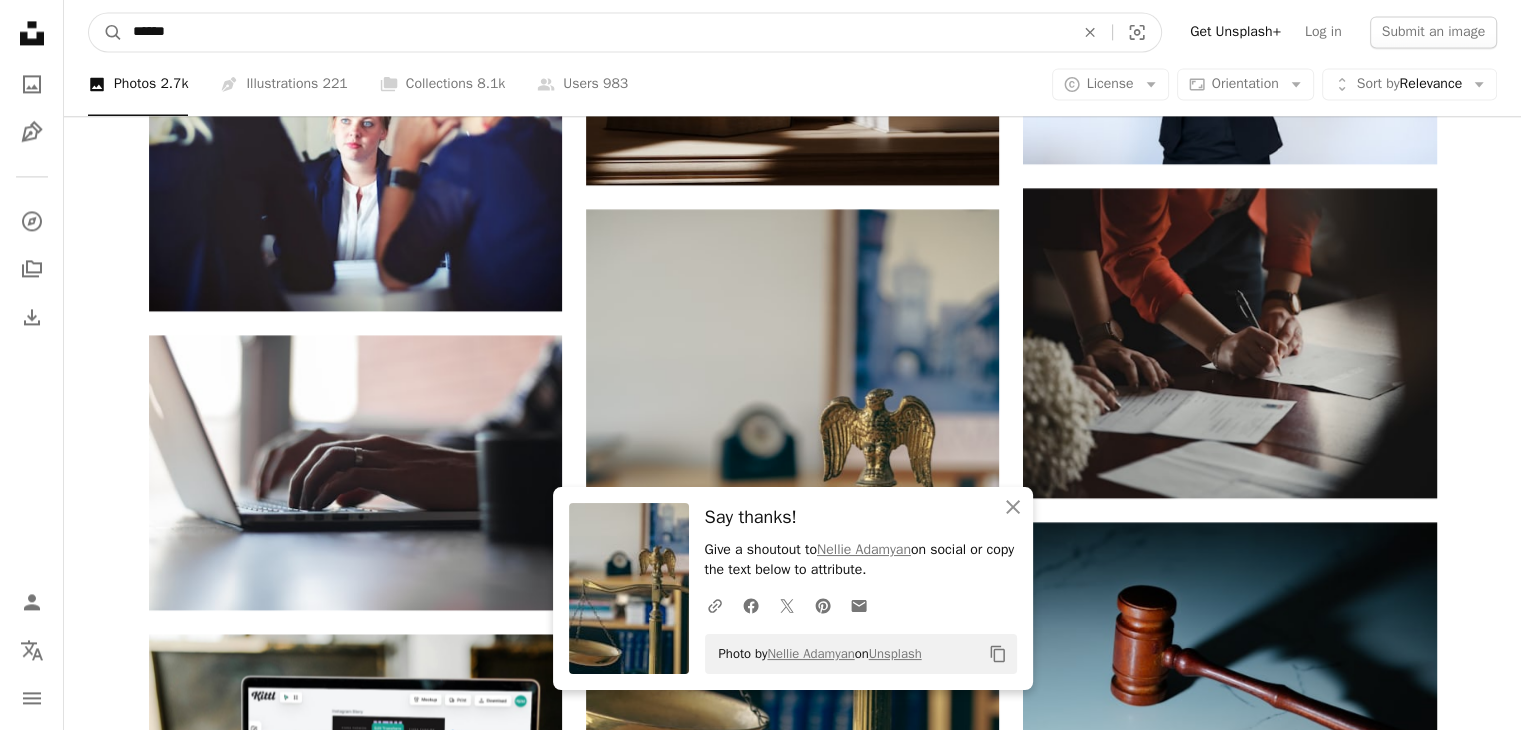 click on "******" at bounding box center (595, 32) 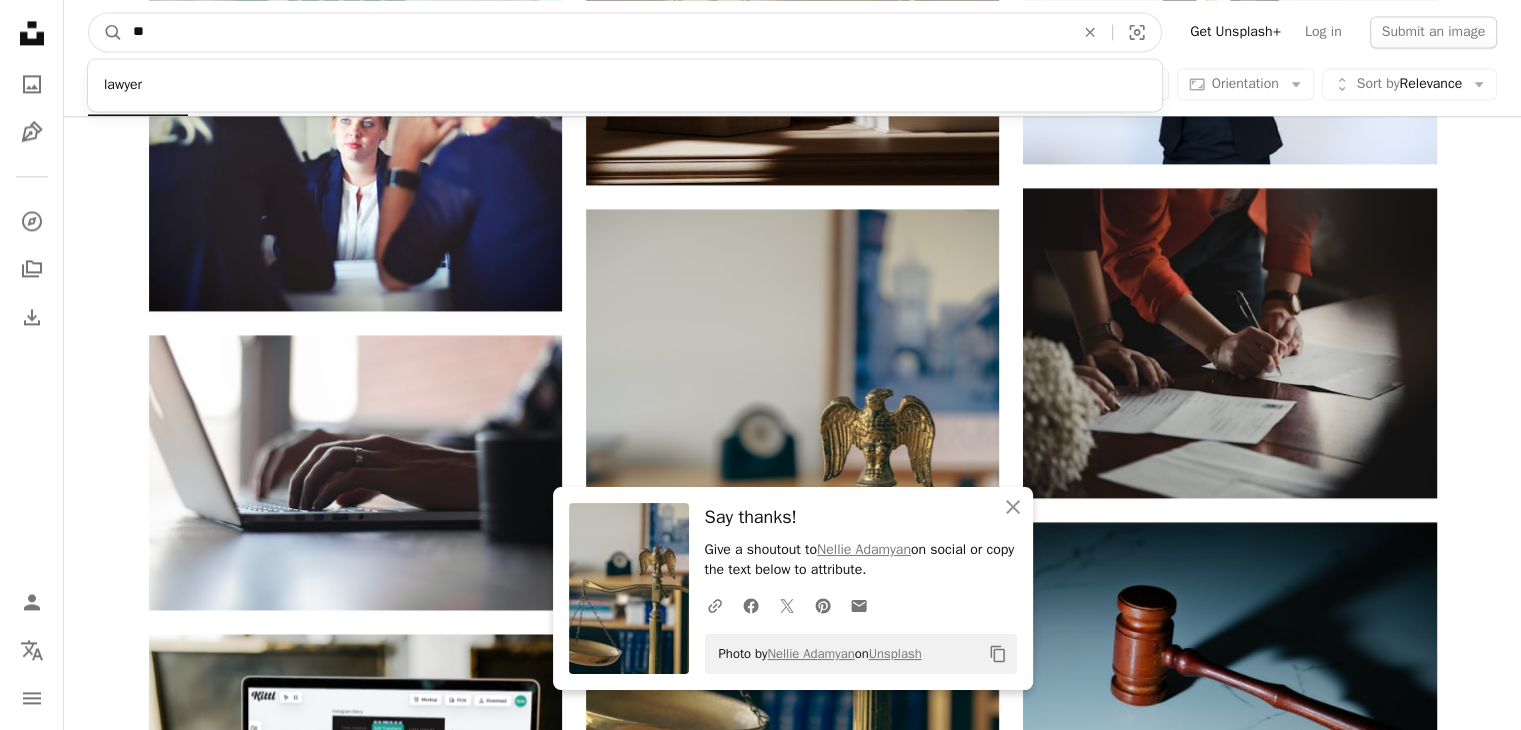 type on "*" 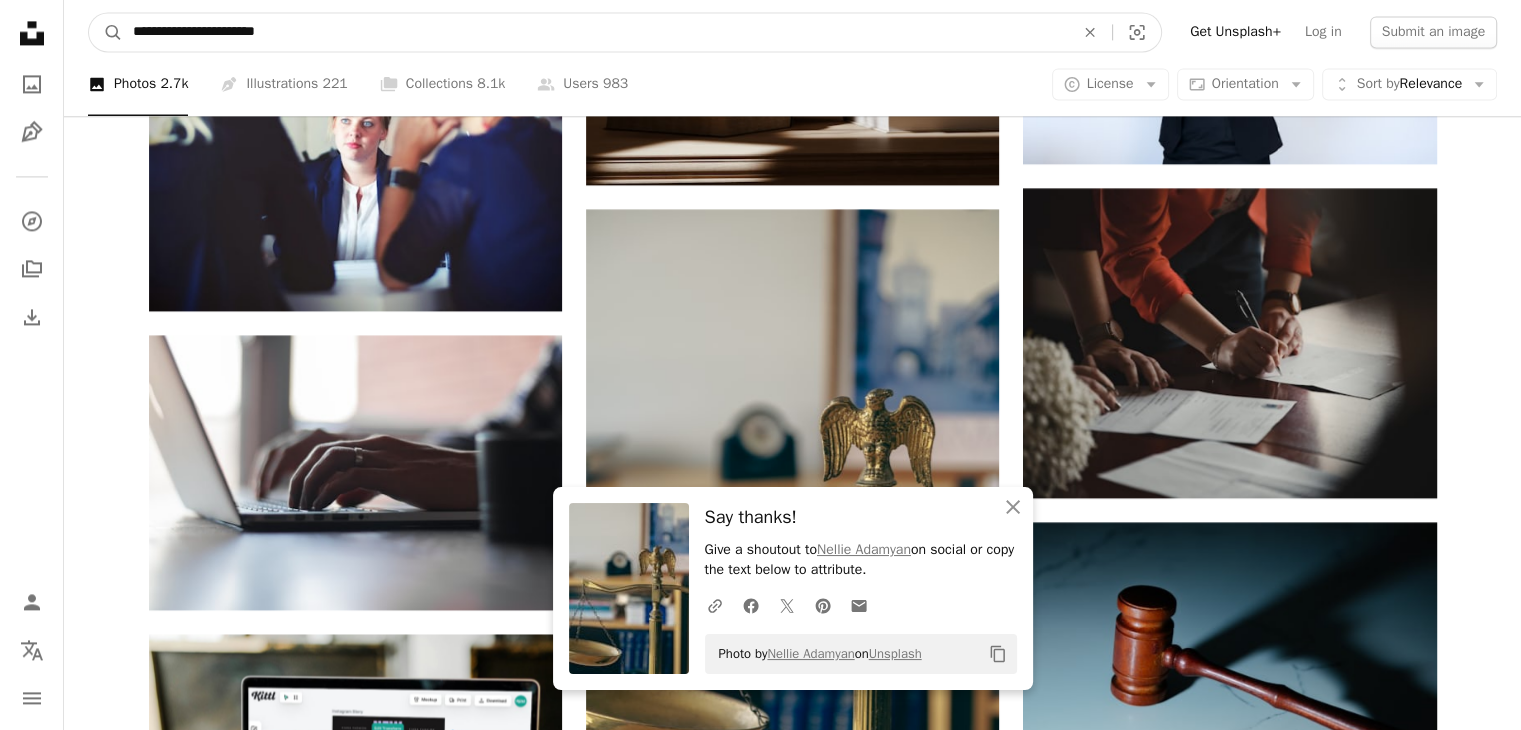 type on "**********" 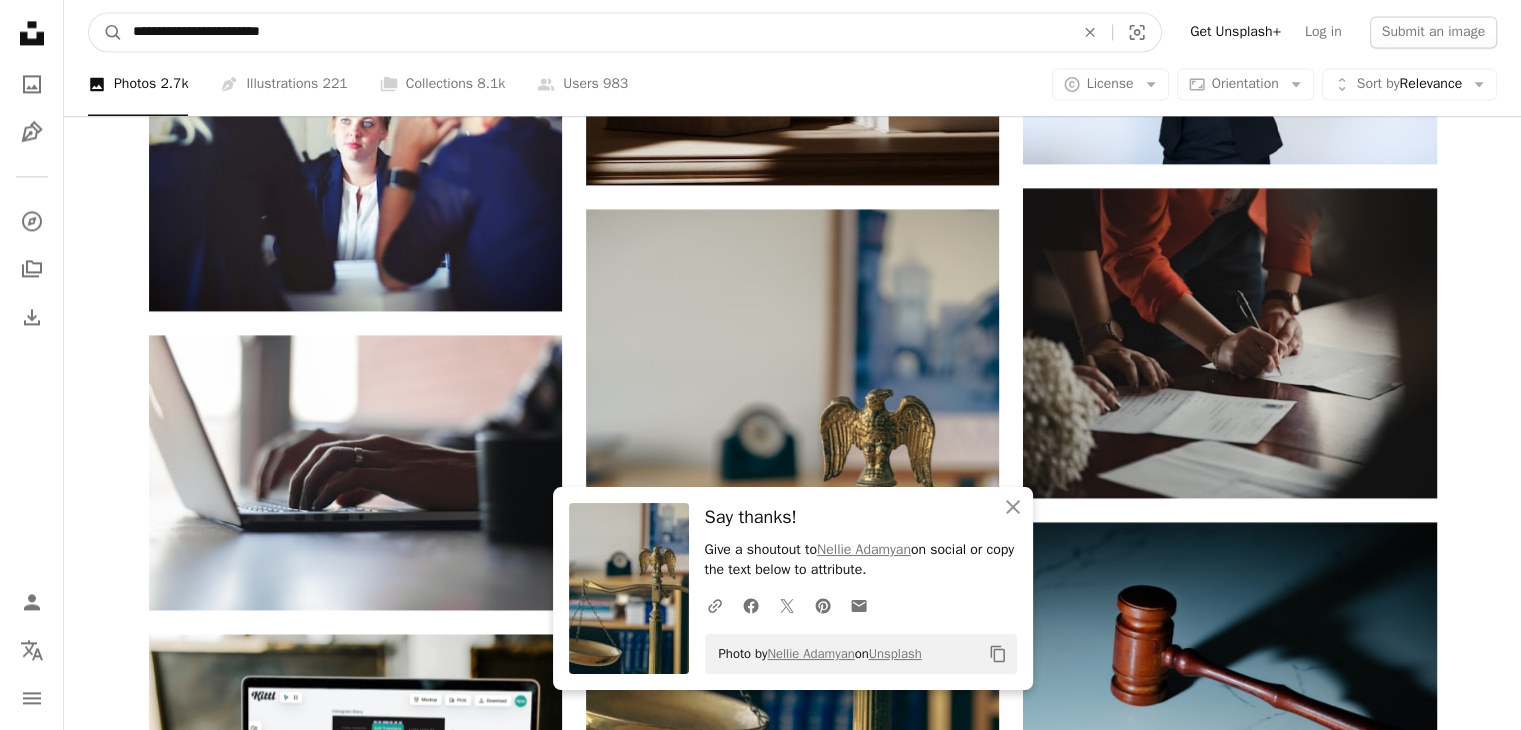 click on "A magnifying glass" at bounding box center [106, 32] 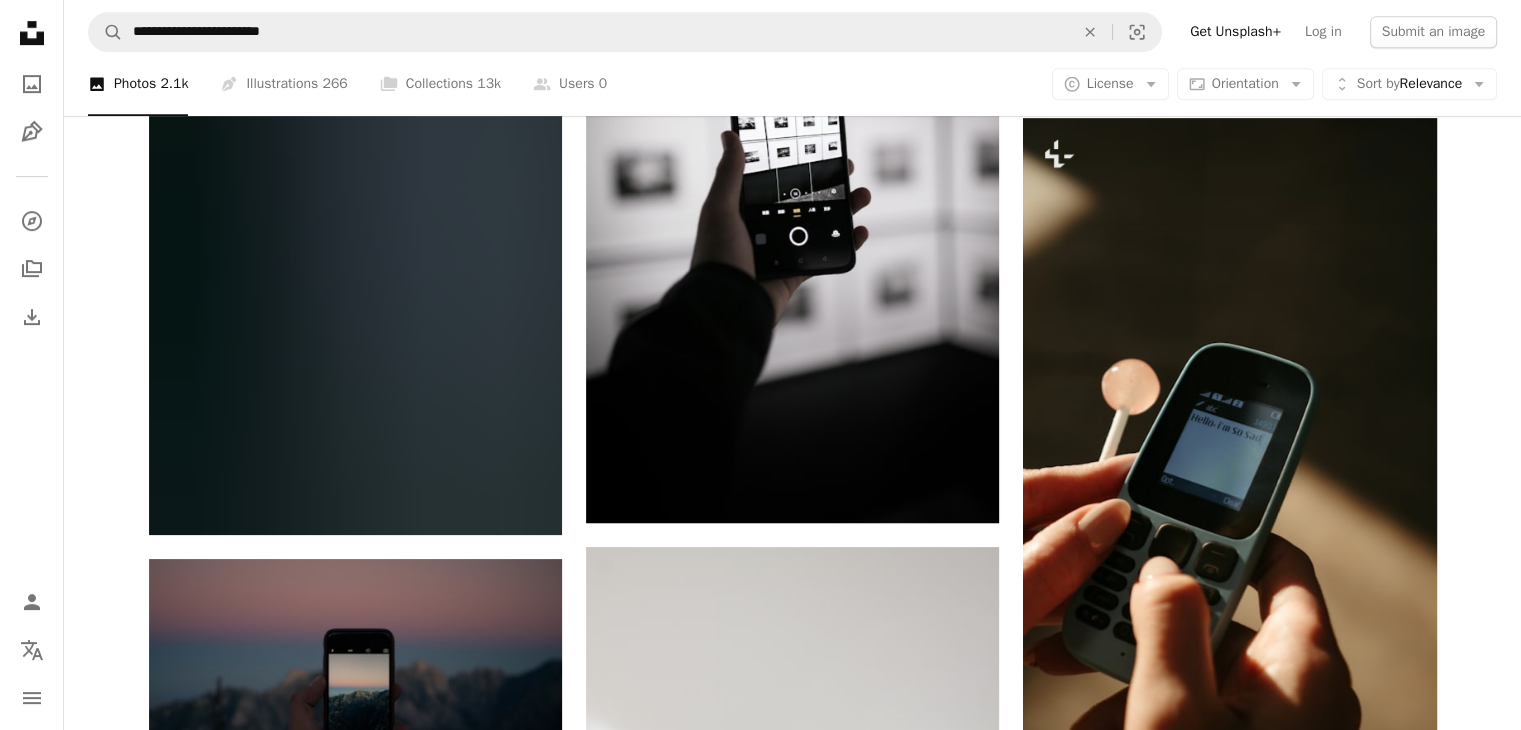 scroll, scrollTop: 1100, scrollLeft: 0, axis: vertical 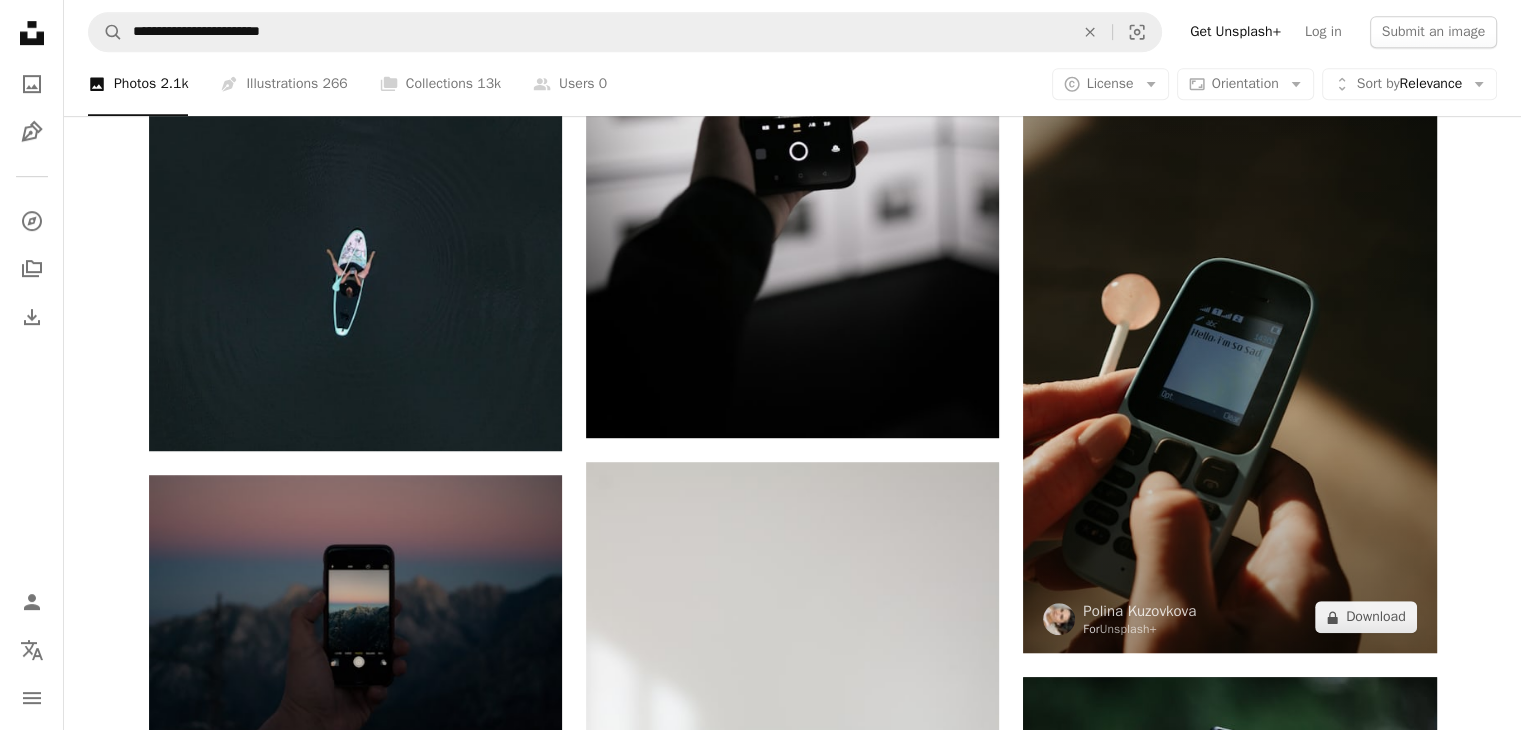 click at bounding box center [1229, 343] 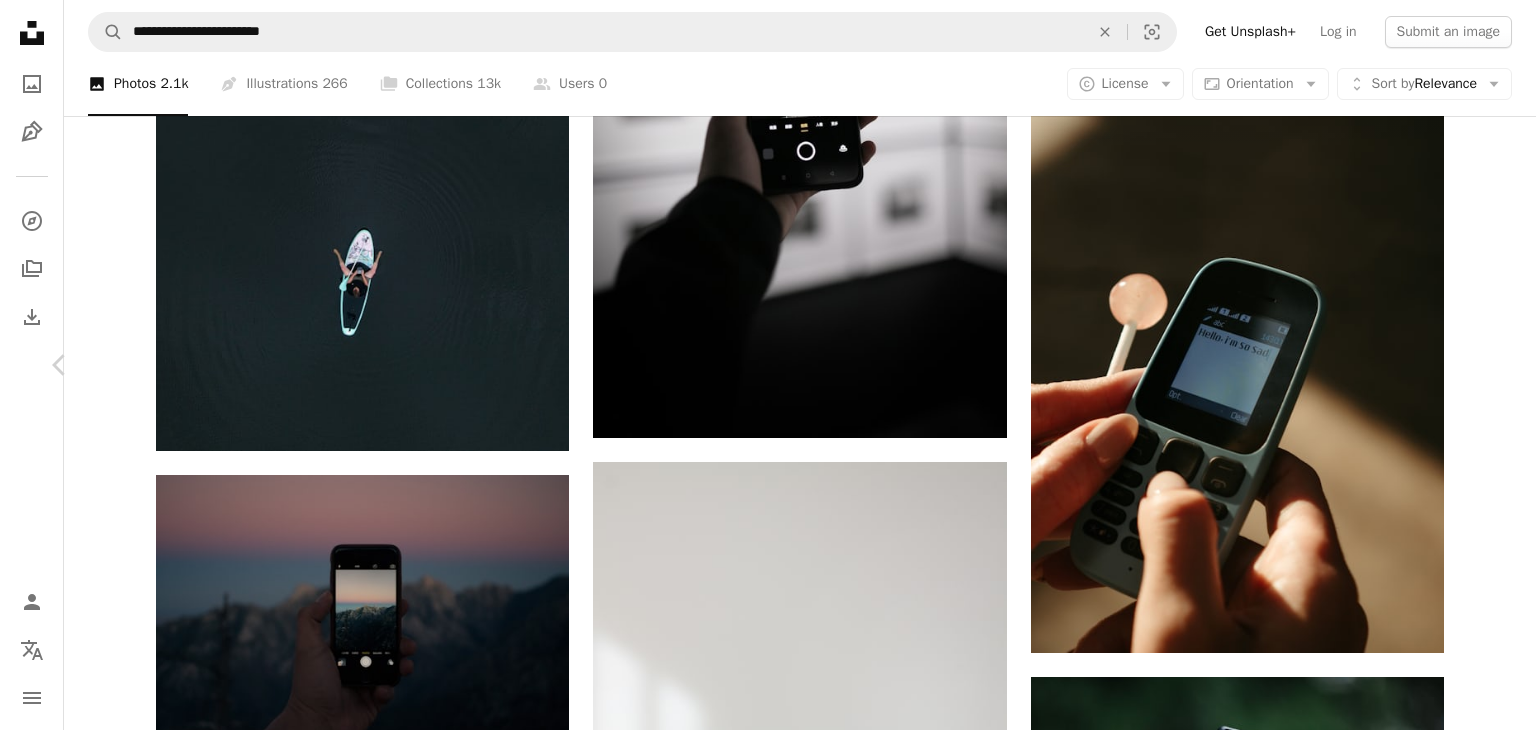 click on "Chevron right" at bounding box center (1476, 365) 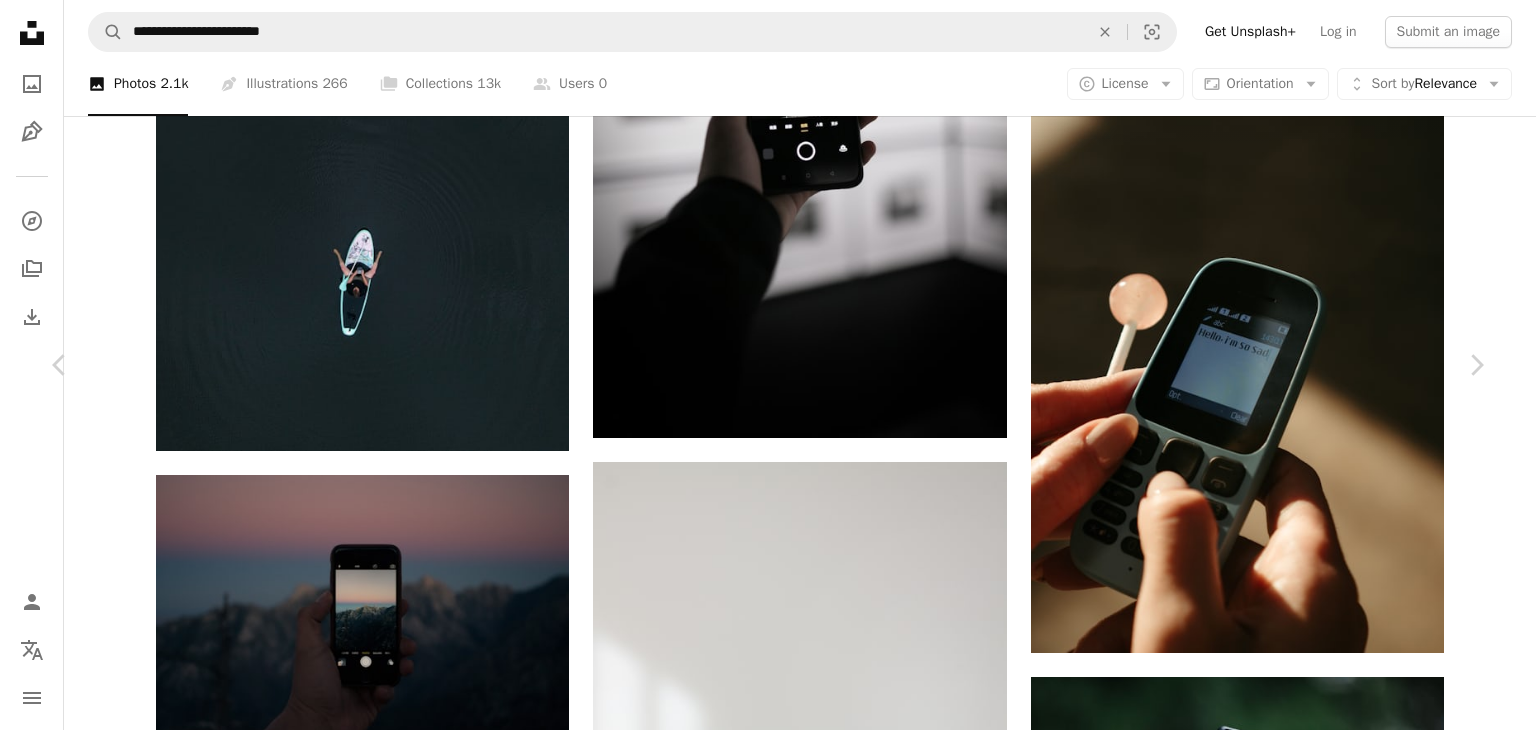 click on "An X shape Chevron left Chevron right Yente Van Eynde yente95 A heart A plus sign Edit image   Plus sign for Unsplash+ Download free Chevron down Zoom in Views 530,717 Downloads 2,948 Featured in Photos A forward-right arrow Share Info icon Info More Actions Drone shot on a supboard  Calendar outlined Published on  September 20, 2020 Camera DJI, FC3170 Safety Free to use under the  Unsplash License drone aerial dji paddle board supboard drone photo birdseye HD Wallpapers Browse premium related images on iStock  |  Save 20% with code UNSPLASH20 View more on iStock  ↗ Related images A heart A plus sign Naail Hussain Arrow pointing down A heart A plus sign Red Zeppelin Available for hire A checkmark inside of a circle Arrow pointing down A heart A plus sign Rizky Arief Arrow pointing down Plus sign for Unsplash+ A heart A plus sign Ahmed For  Unsplash+ A lock   Download Plus sign for Unsplash+ A heart A plus sign Levi Meir Clancy For  Unsplash+ A lock   Download A heart A plus sign Prolific Ke A heart A heart" at bounding box center (768, 4051) 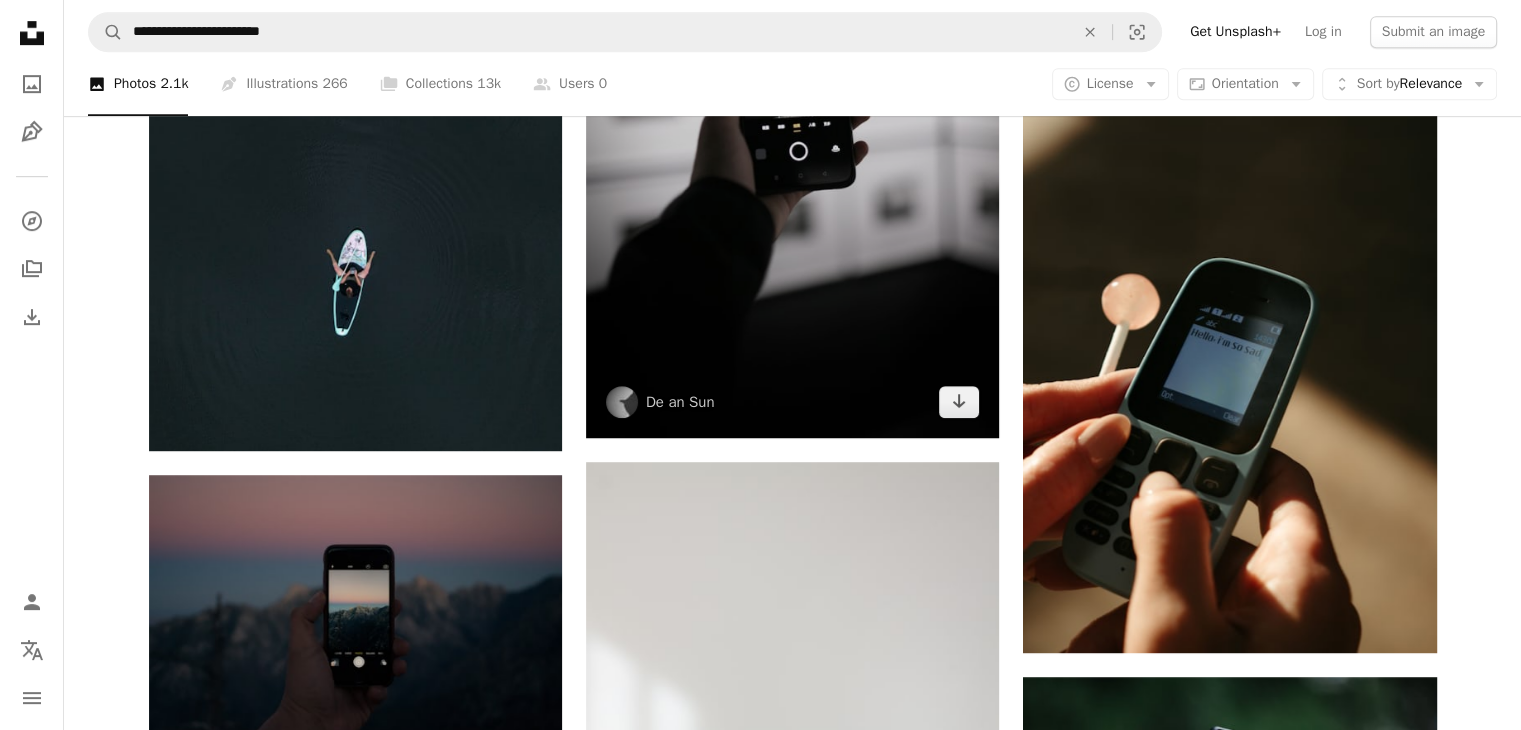 click at bounding box center [792, 128] 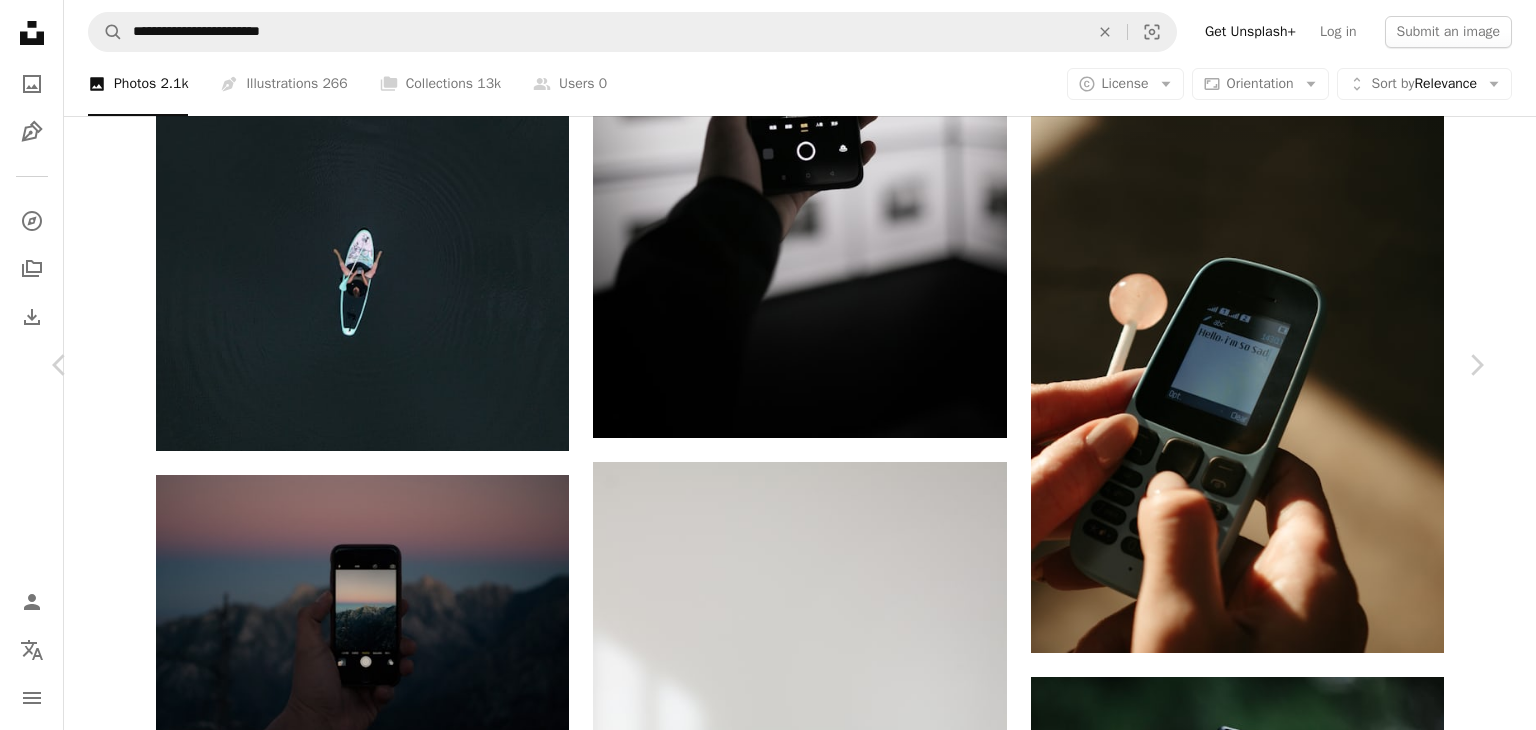 click on "Download free" at bounding box center [1287, 3733] 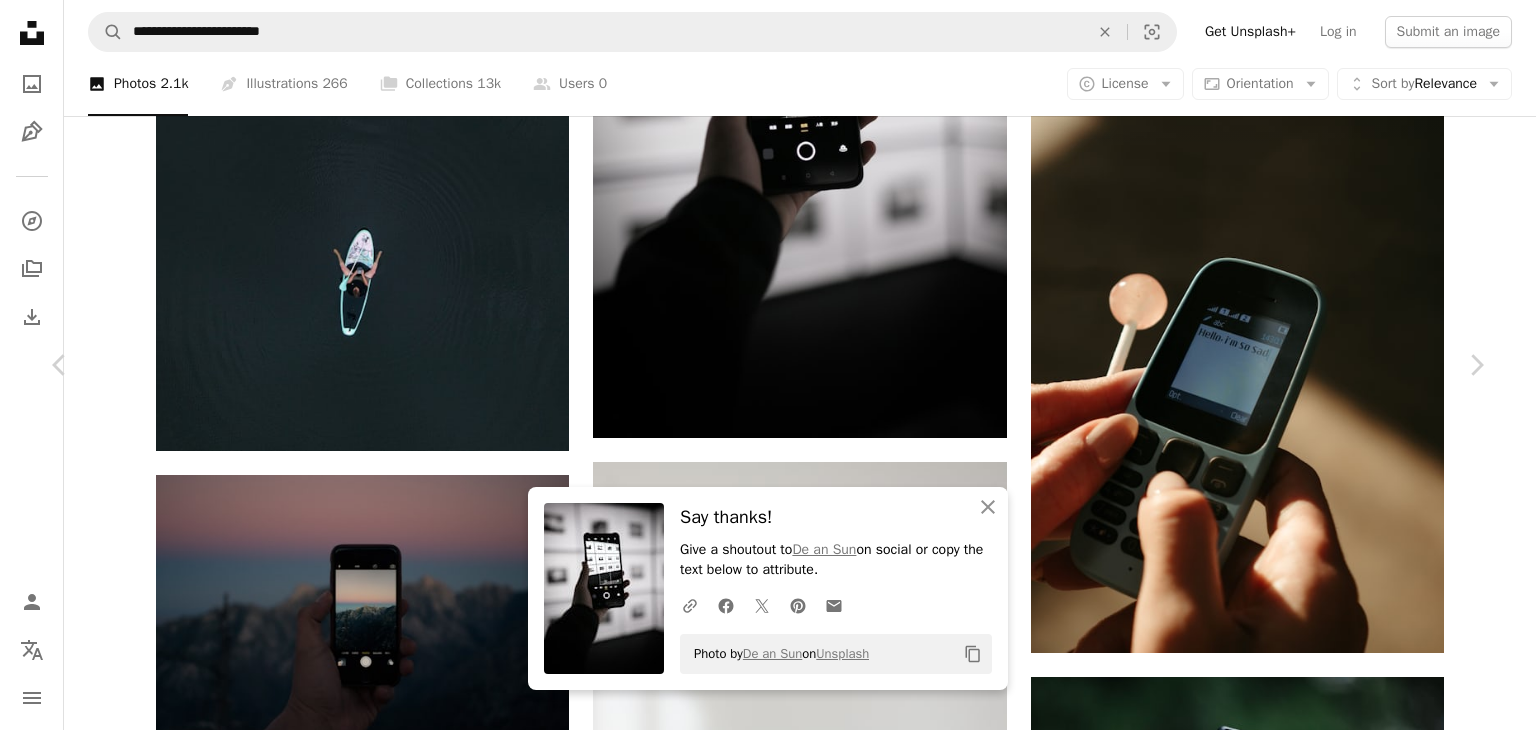 click on "An X shape Chevron left Chevron right An X shape Close Say thanks! Give a shoutout to  De an Sun  on social or copy the text below to attribute. A URL sharing icon (chains) Facebook icon X (formerly Twitter) icon Pinterest icon An envelope Photo by  De an Sun  on  Unsplash
Copy content De an Sun andyadcon A heart A plus sign Edit image   Plus sign for Unsplash+ Download free Chevron down Zoom in Views 1,171,690 Downloads 2,929 Featured in Photos ,  Technology A forward-right arrow Share Info icon Info More Actions Calendar outlined Published on  December 6, 2020 Camera Canon, EOS 5D Safety Free to use under the  Unsplash License human phone grey mobile phone electronics cell phone remote control Backgrounds Browse premium related images on iStock  |  Save 20% with code UNSPLASH20 View more on iStock  ↗ Related images A heart A plus sign Kate Trysh Available for hire A checkmark inside of a circle Arrow pointing down Plus sign for Unsplash+ A heart A plus sign Getty Images For  Unsplash+ A lock" at bounding box center [768, 4051] 